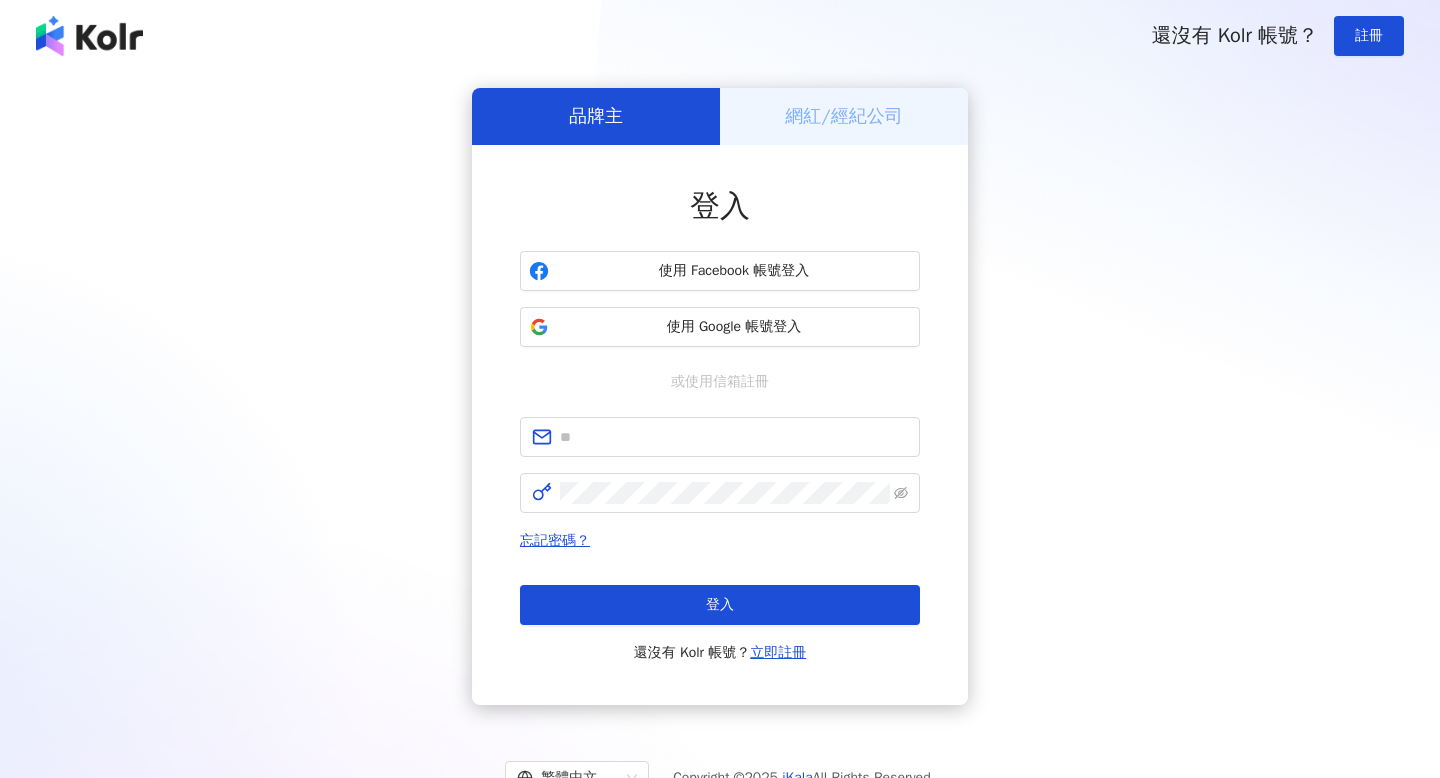 scroll, scrollTop: 0, scrollLeft: 0, axis: both 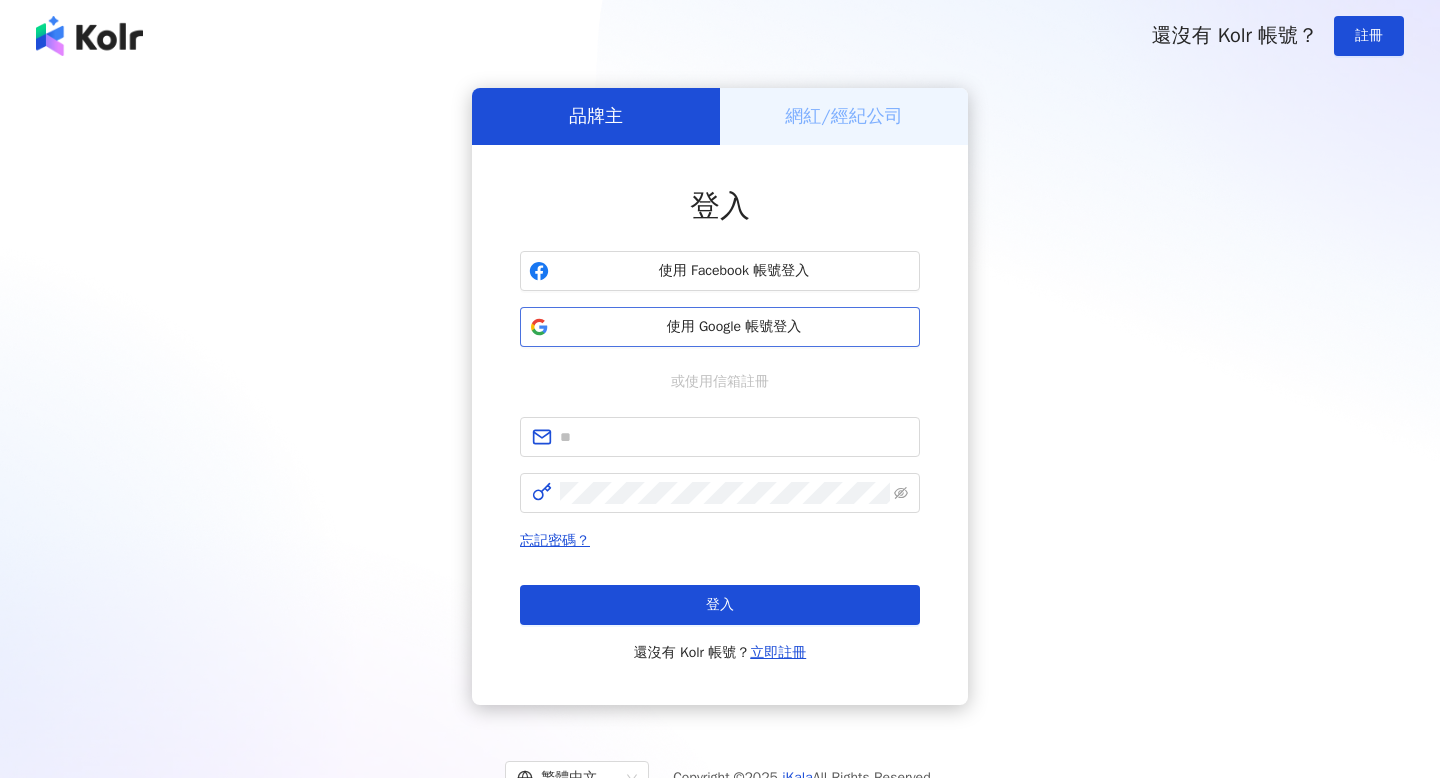 click on "使用 Google 帳號登入" at bounding box center [734, 327] 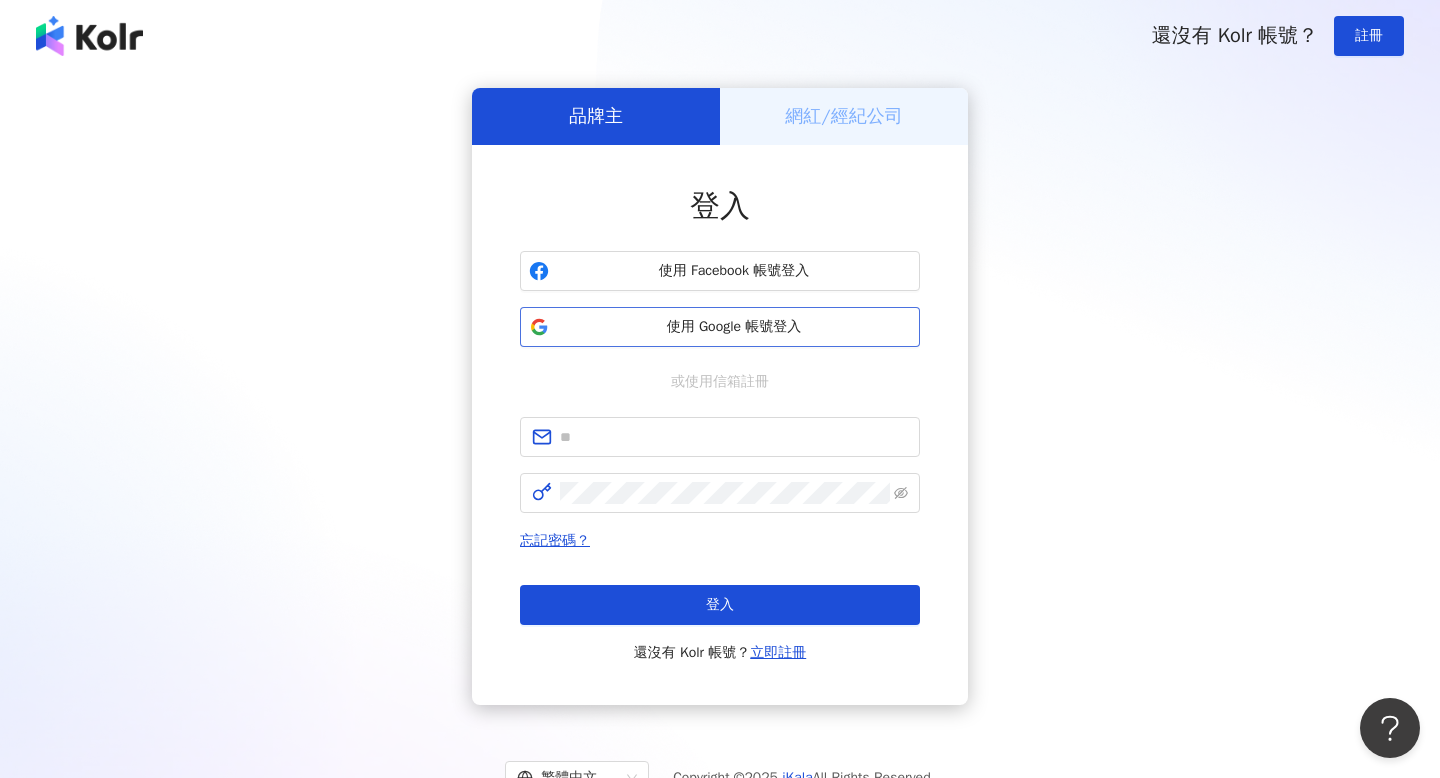 scroll, scrollTop: 0, scrollLeft: 0, axis: both 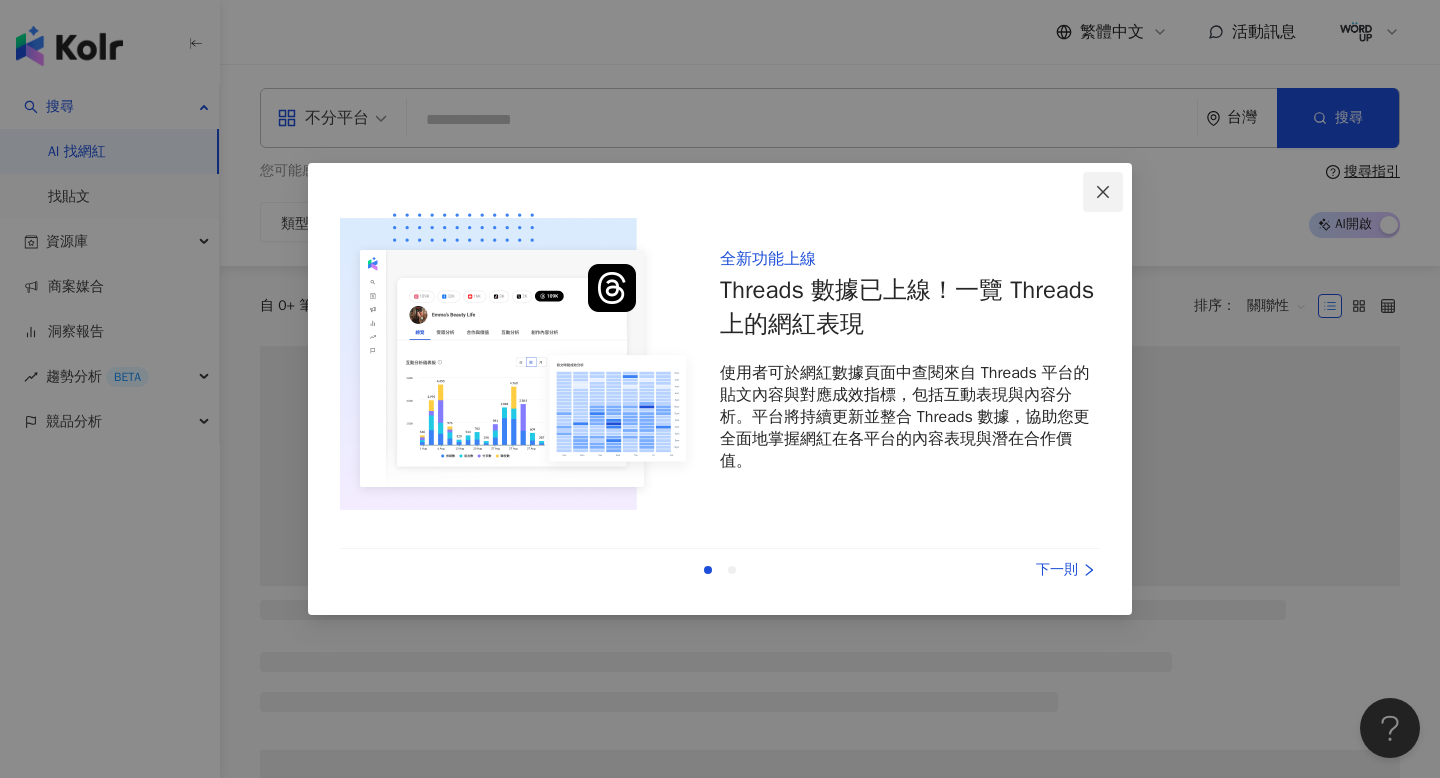 click 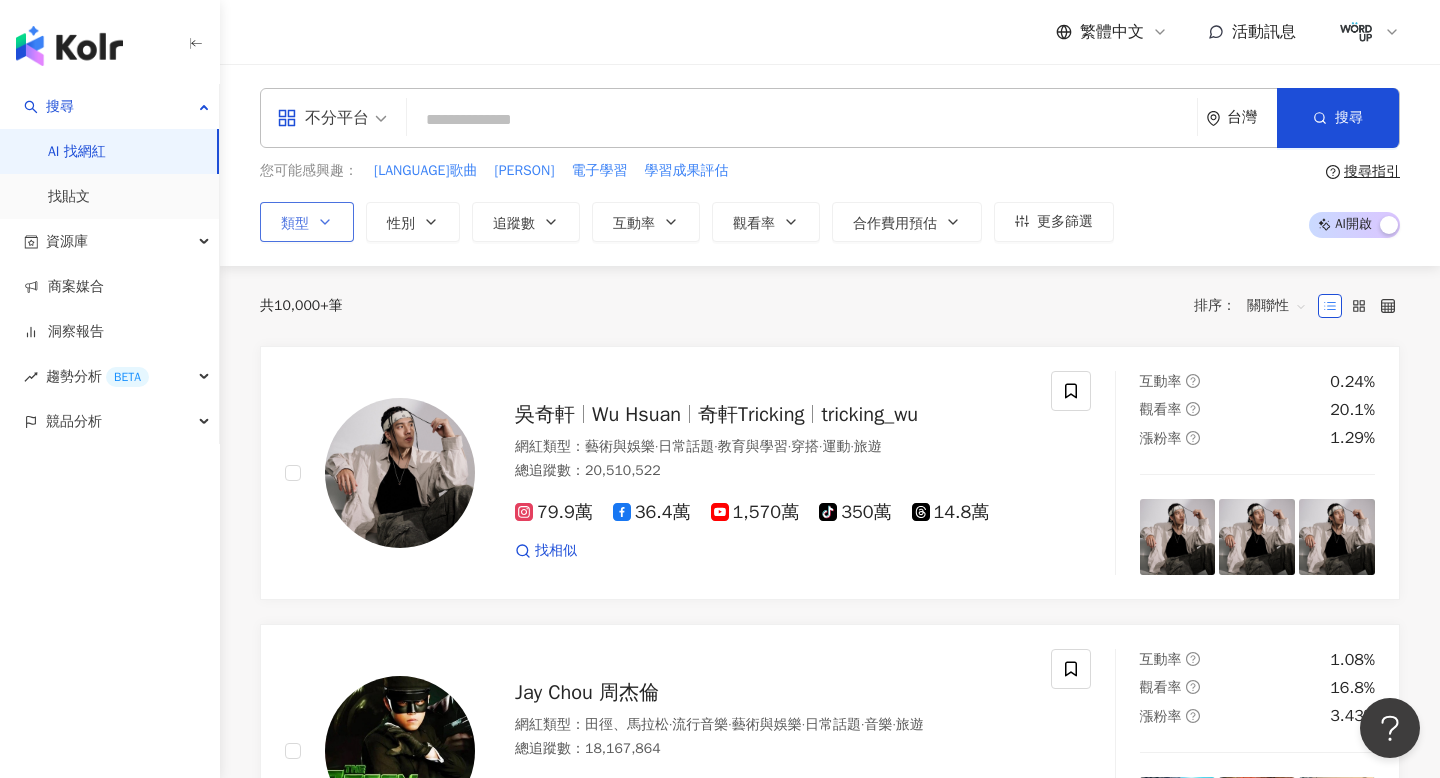 click 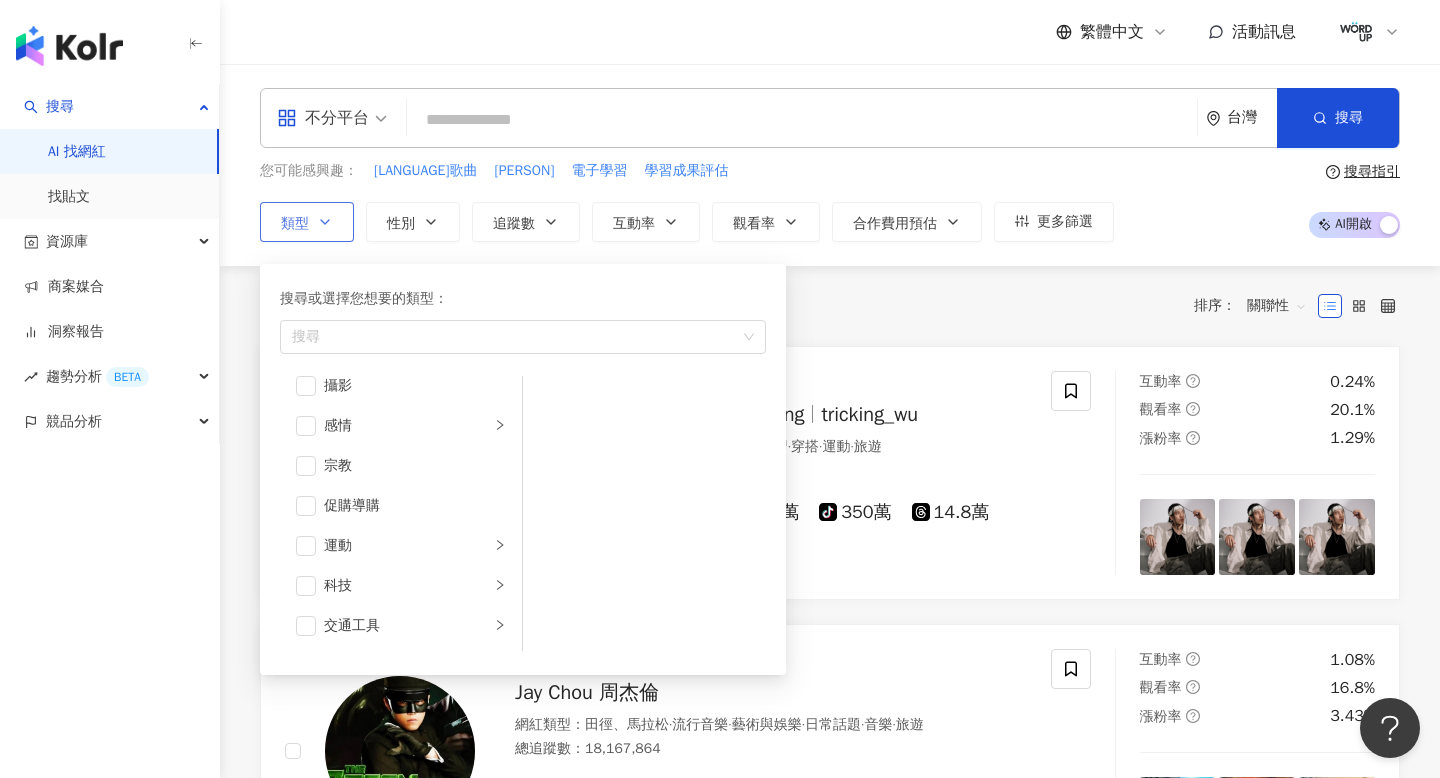 scroll, scrollTop: 693, scrollLeft: 0, axis: vertical 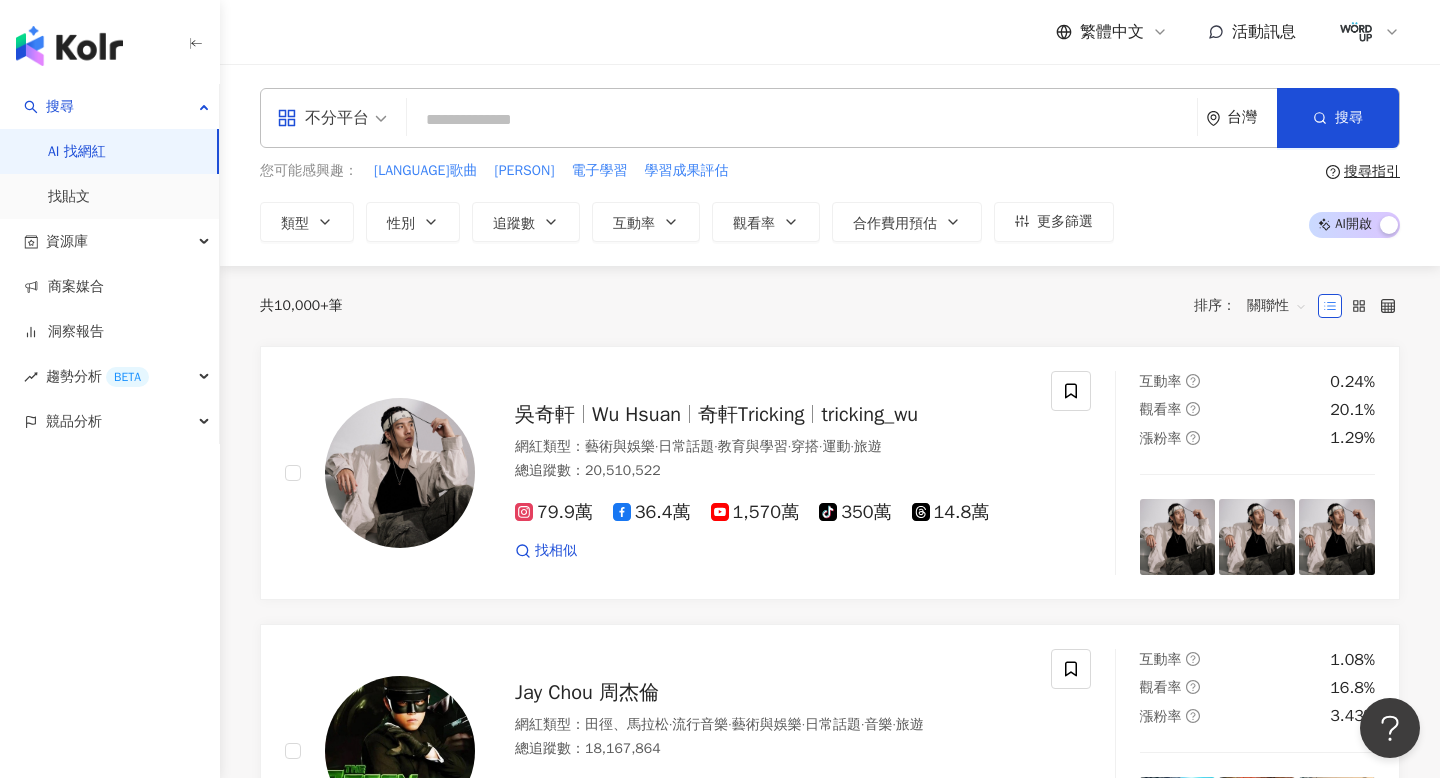 click at bounding box center (802, 120) 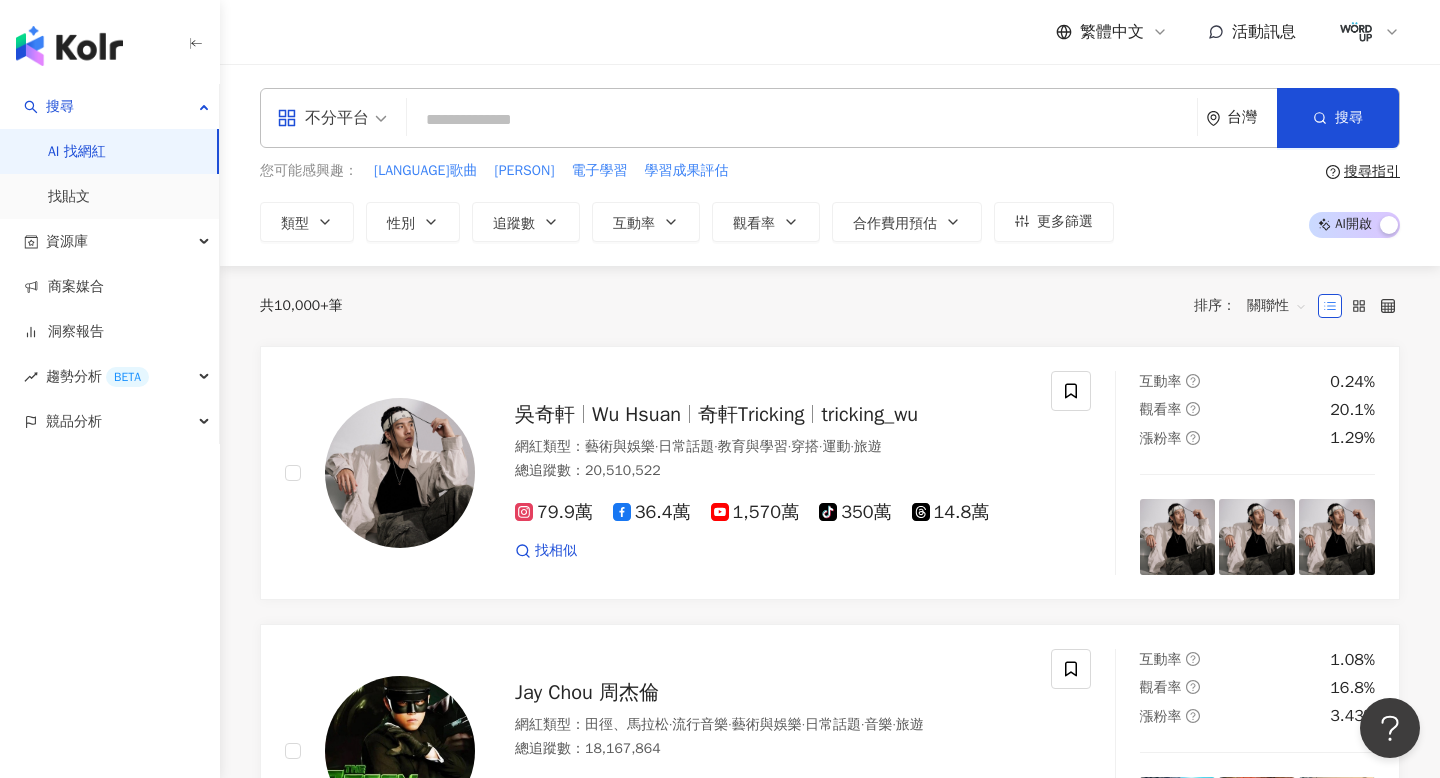 type on "*" 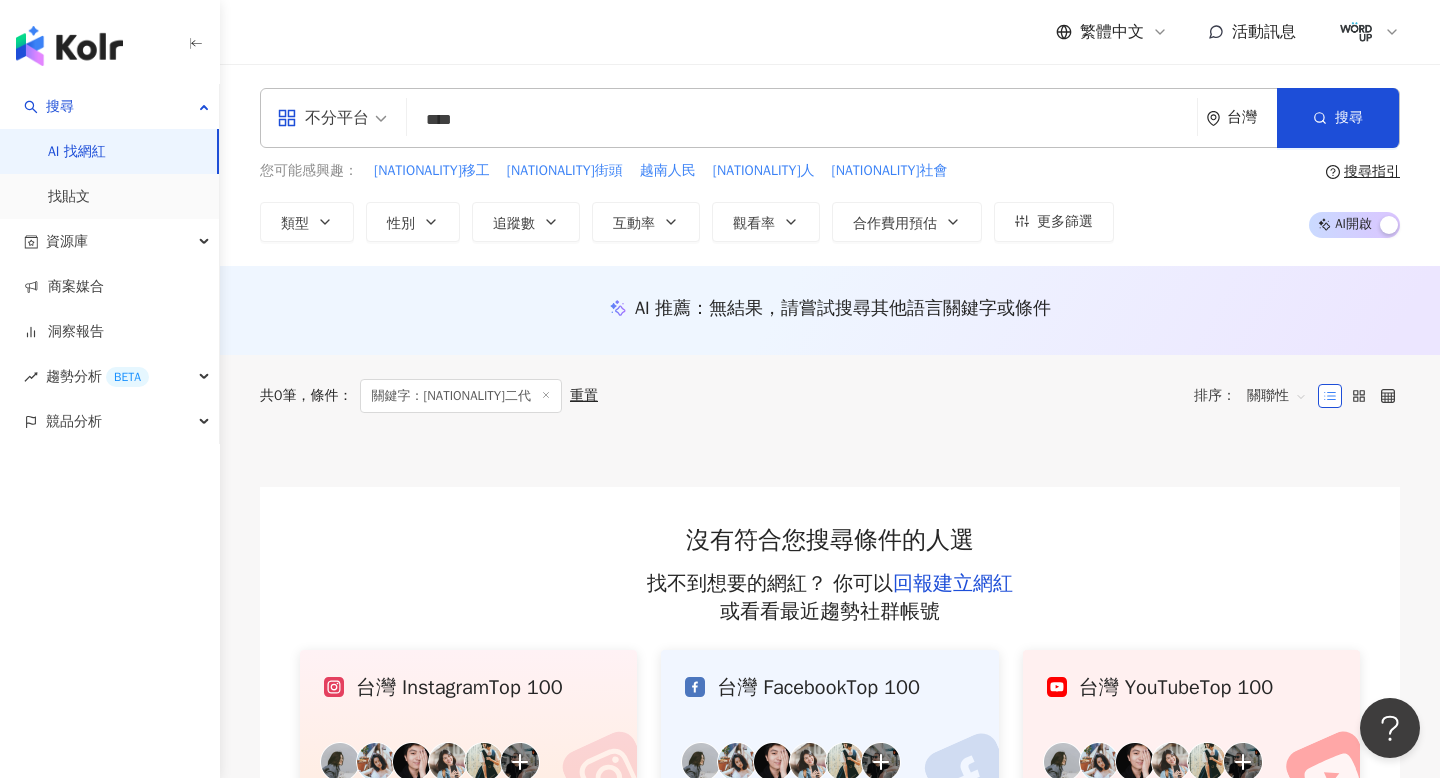 click on "共  0  筆 條件 ： 關鍵字：[NATIONALITY]二代 重置 排序： 關聯性" at bounding box center [830, 396] 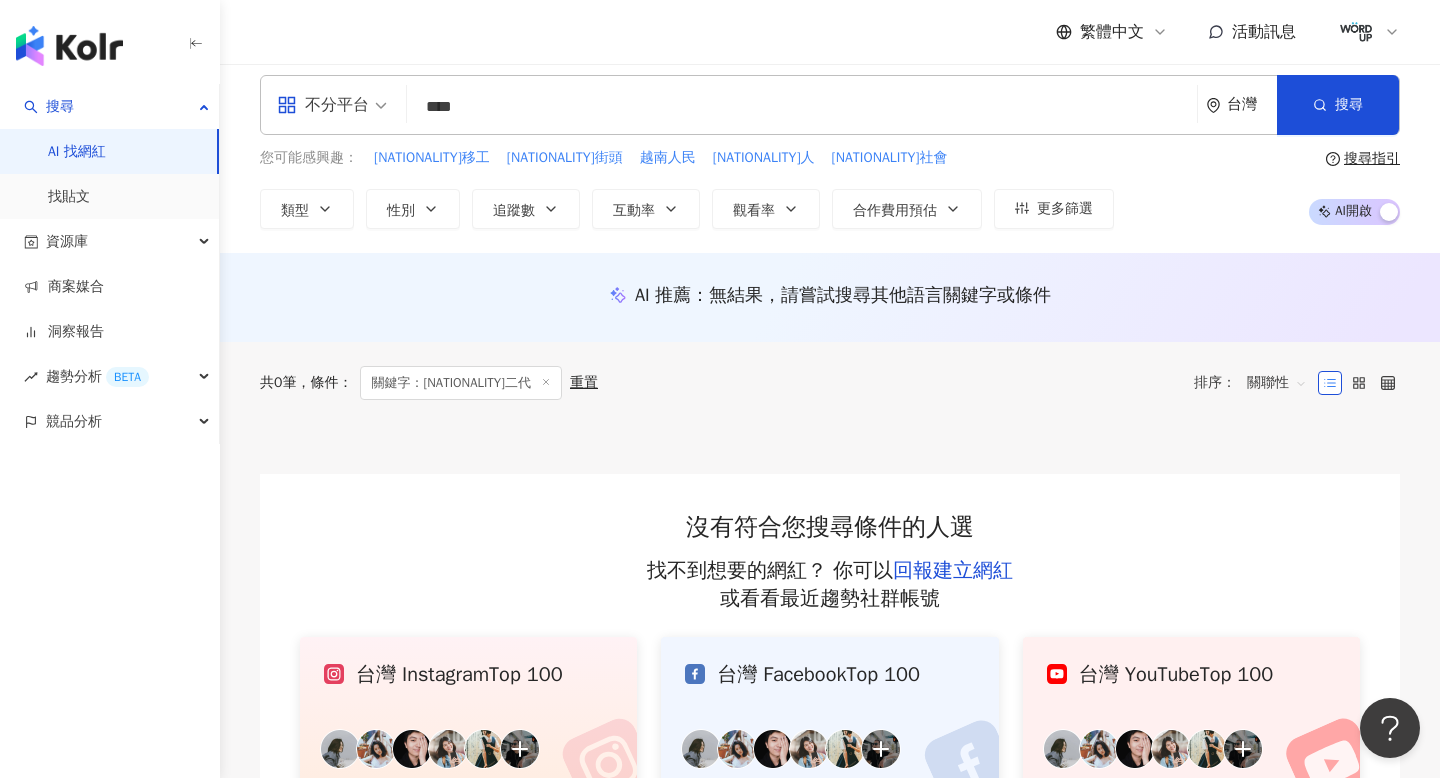 scroll, scrollTop: 0, scrollLeft: 0, axis: both 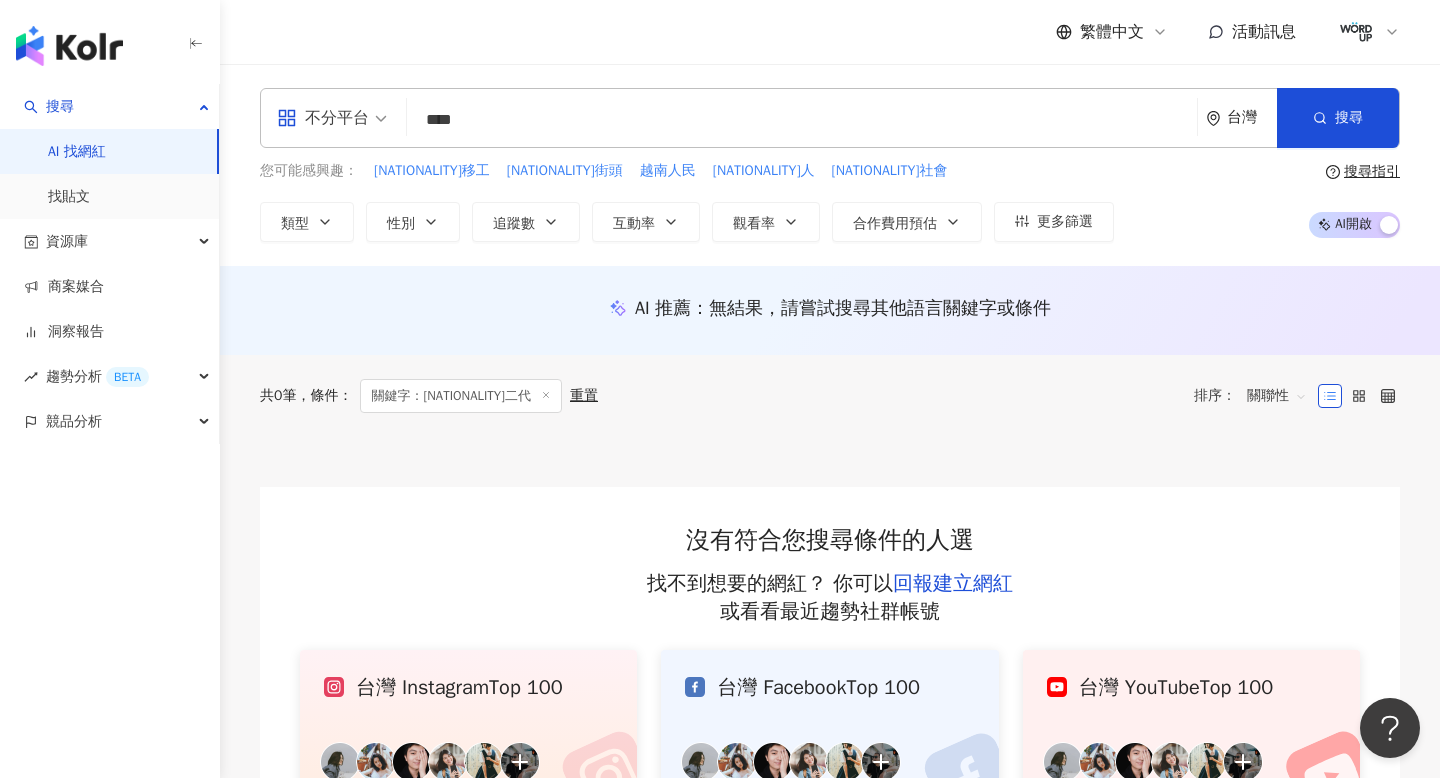 click on "****" at bounding box center [802, 120] 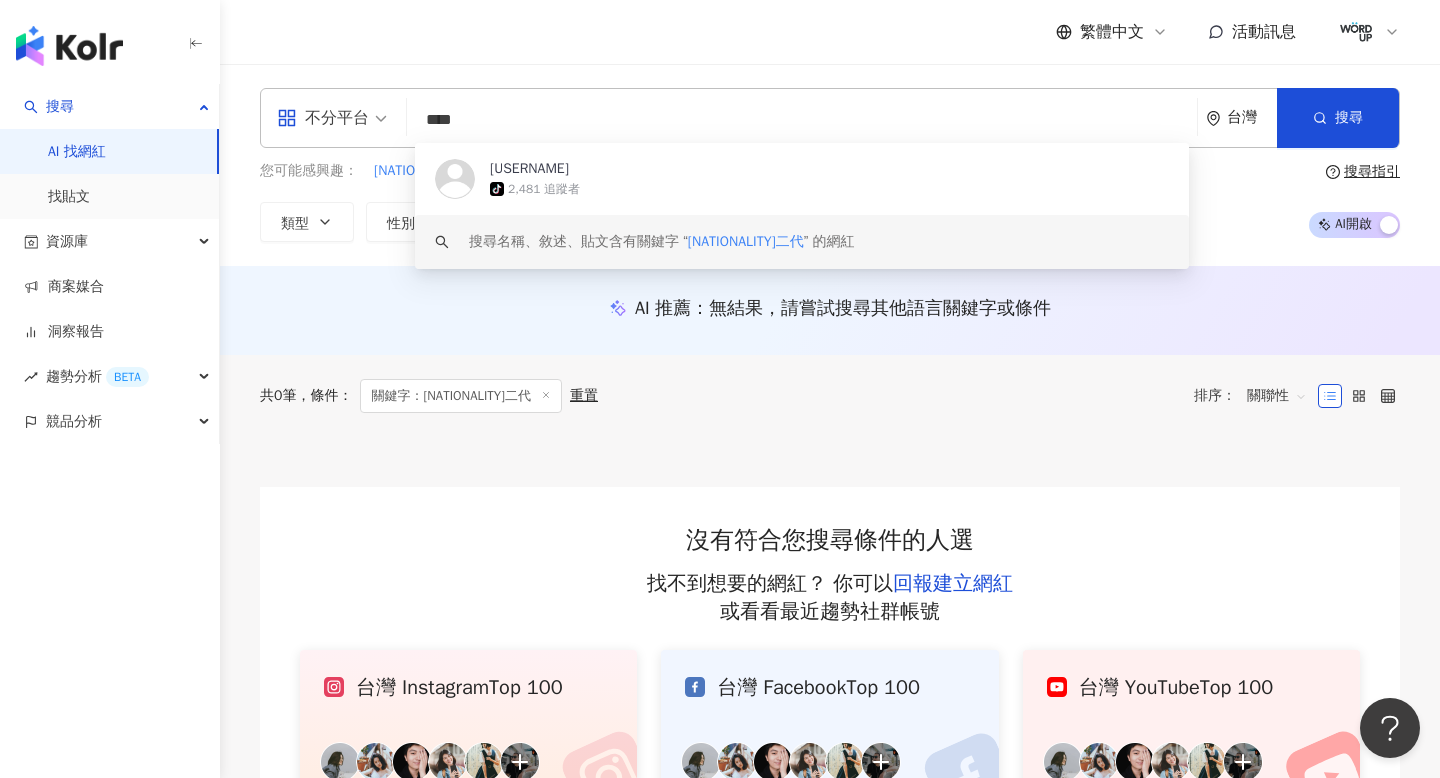 click on "****" at bounding box center (802, 120) 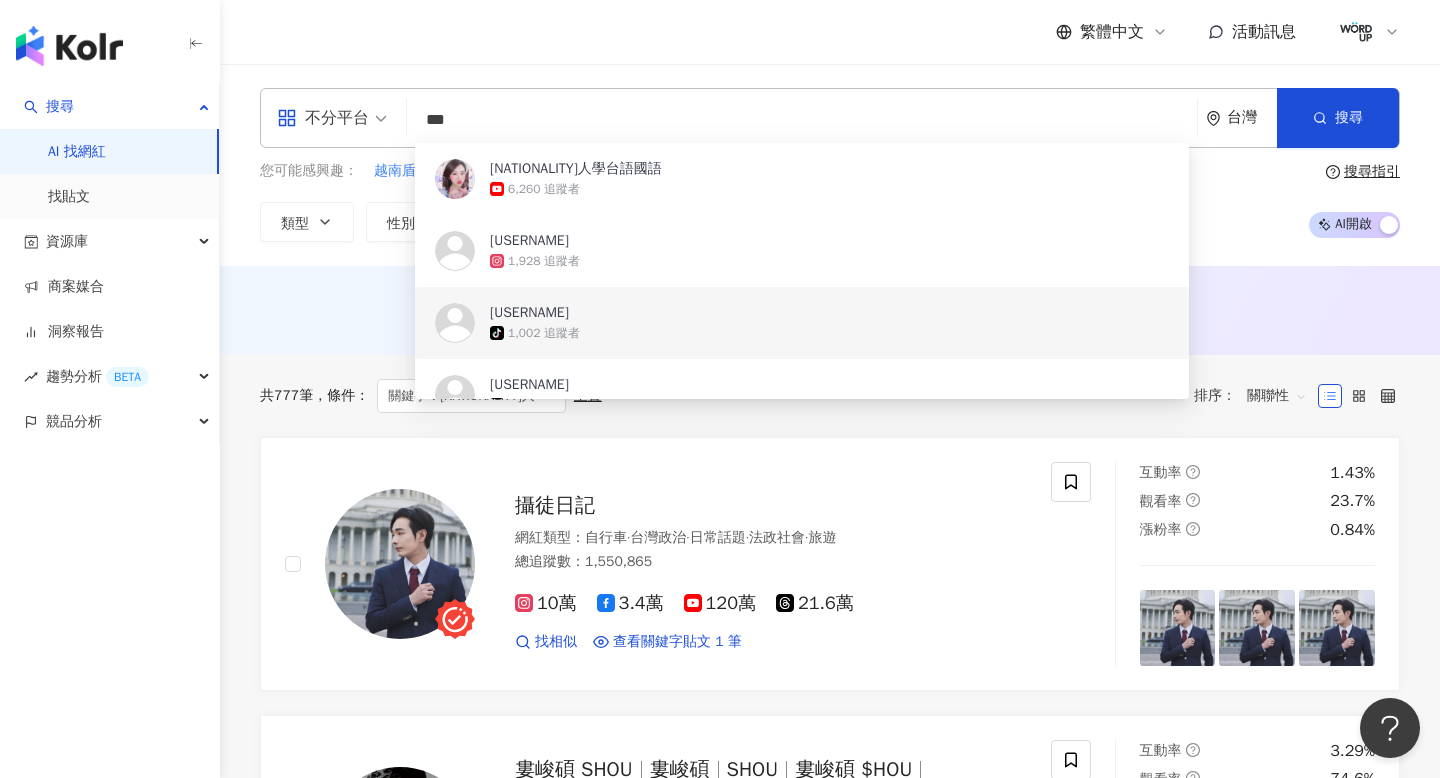 type on "***" 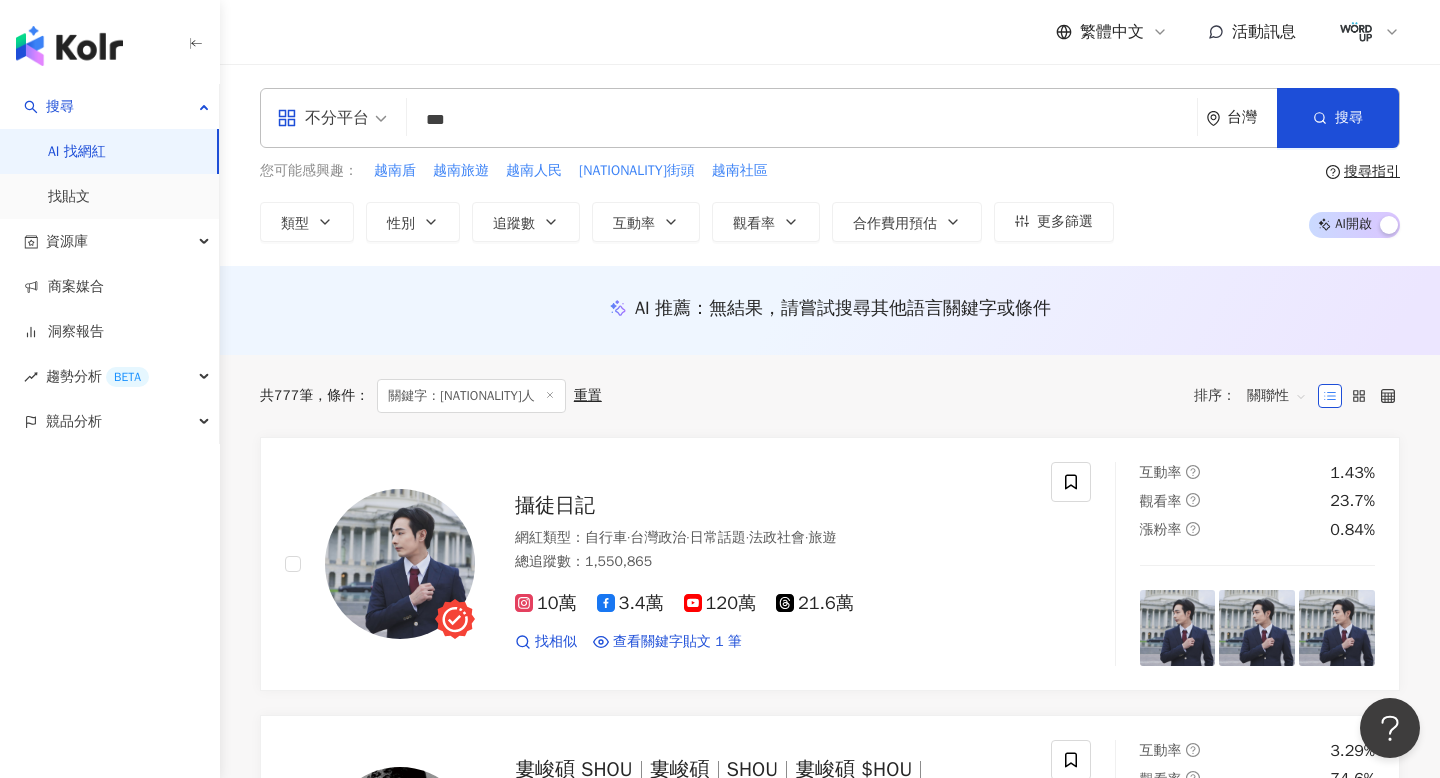 click on "AI 推薦 ： 無結果，請嘗試搜尋其他語言關鍵字或條件" at bounding box center (830, 308) 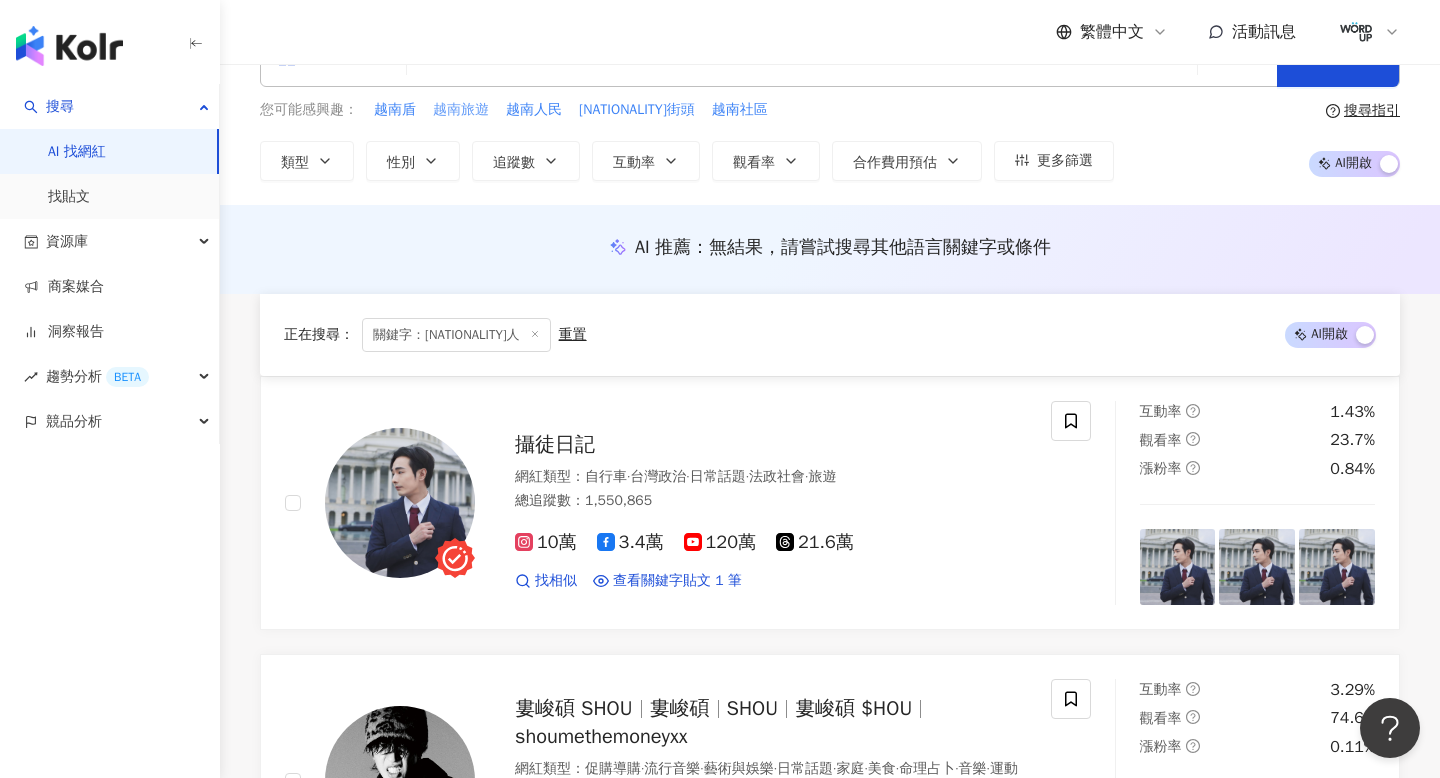 scroll, scrollTop: 0, scrollLeft: 0, axis: both 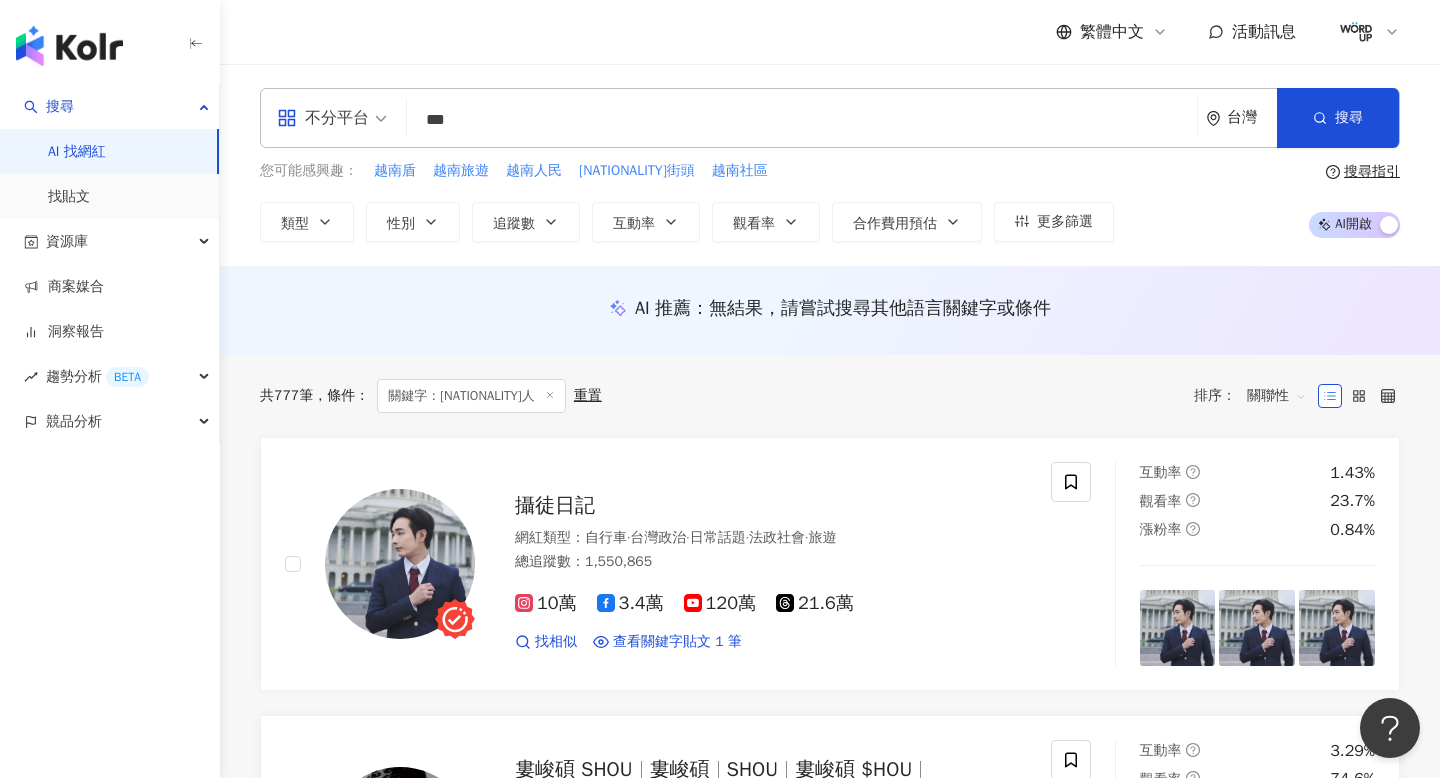 click 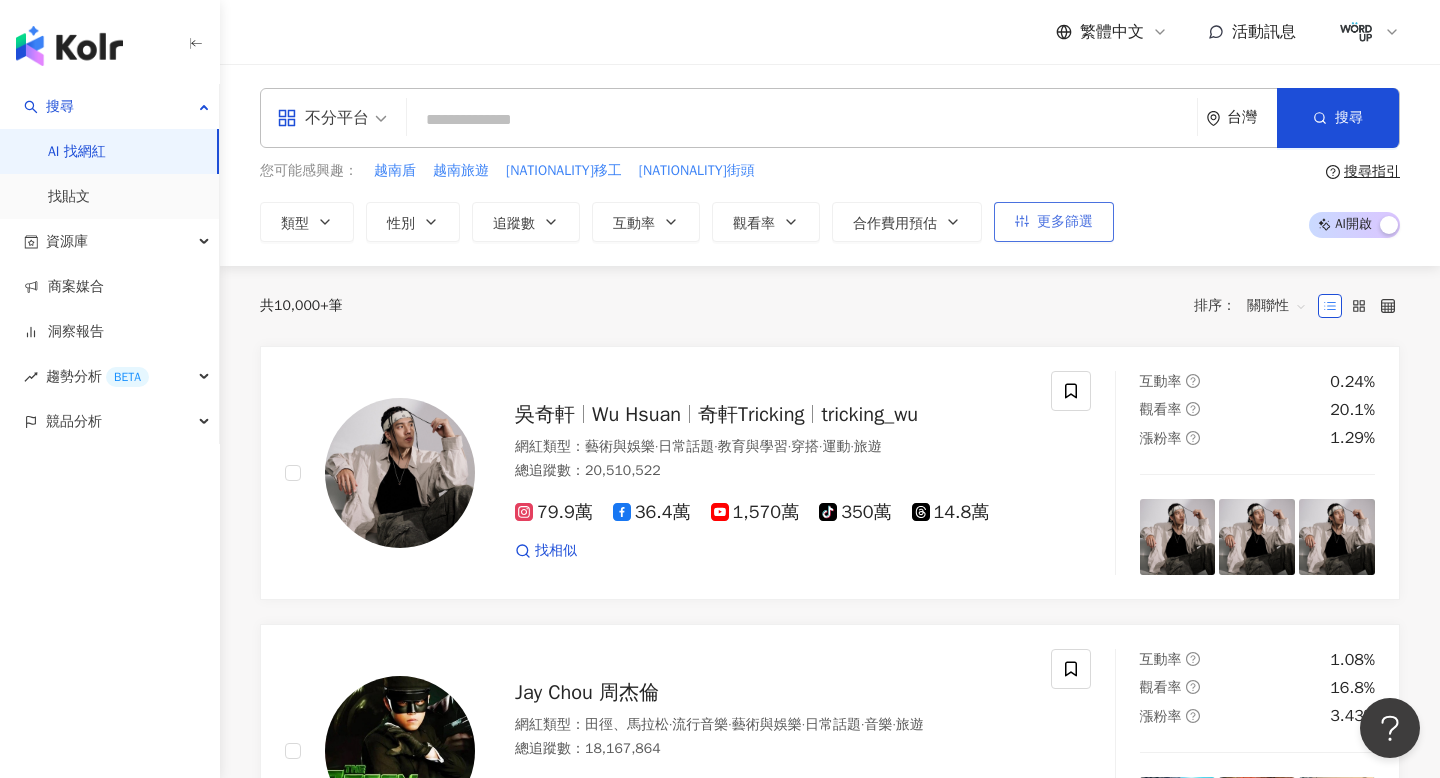click on "更多篩選" at bounding box center [1054, 222] 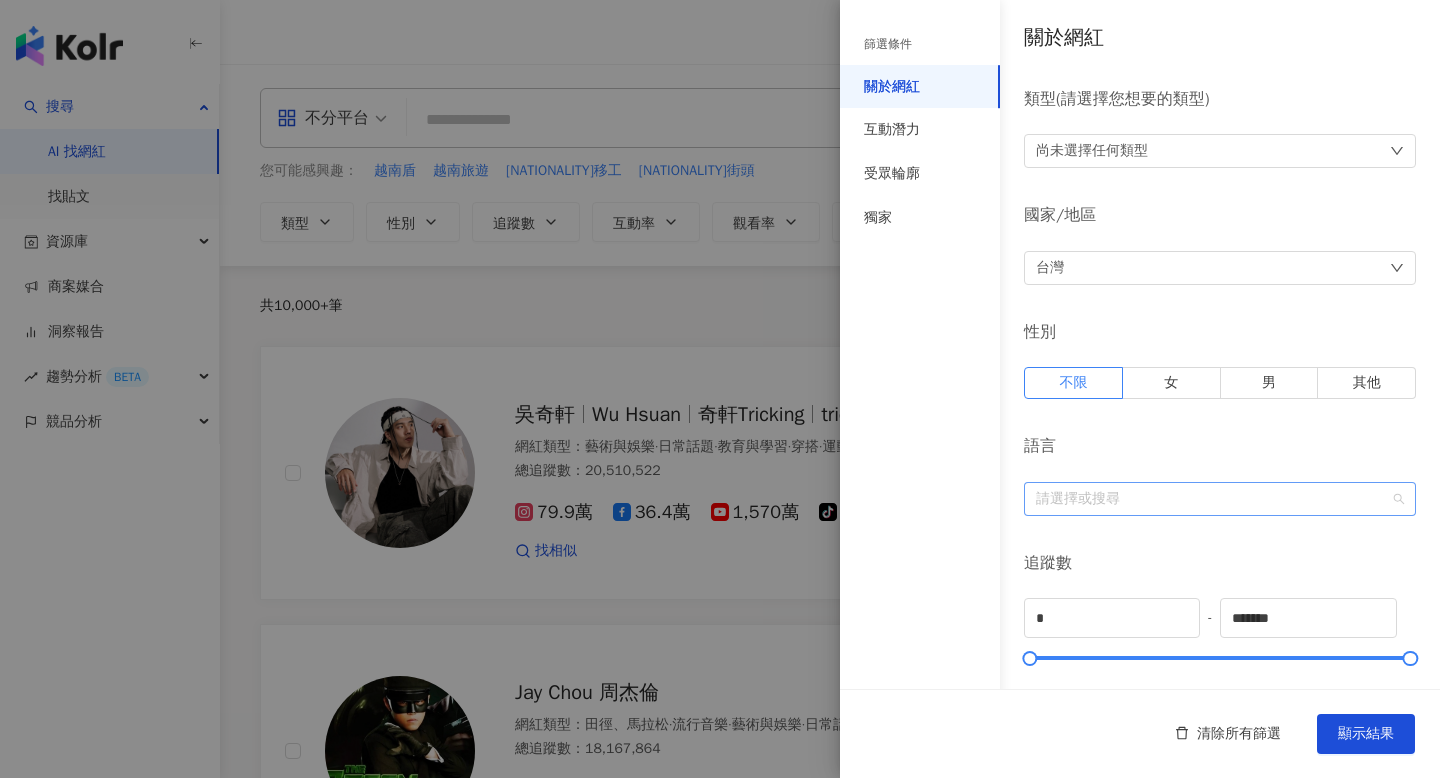 click at bounding box center [1209, 498] 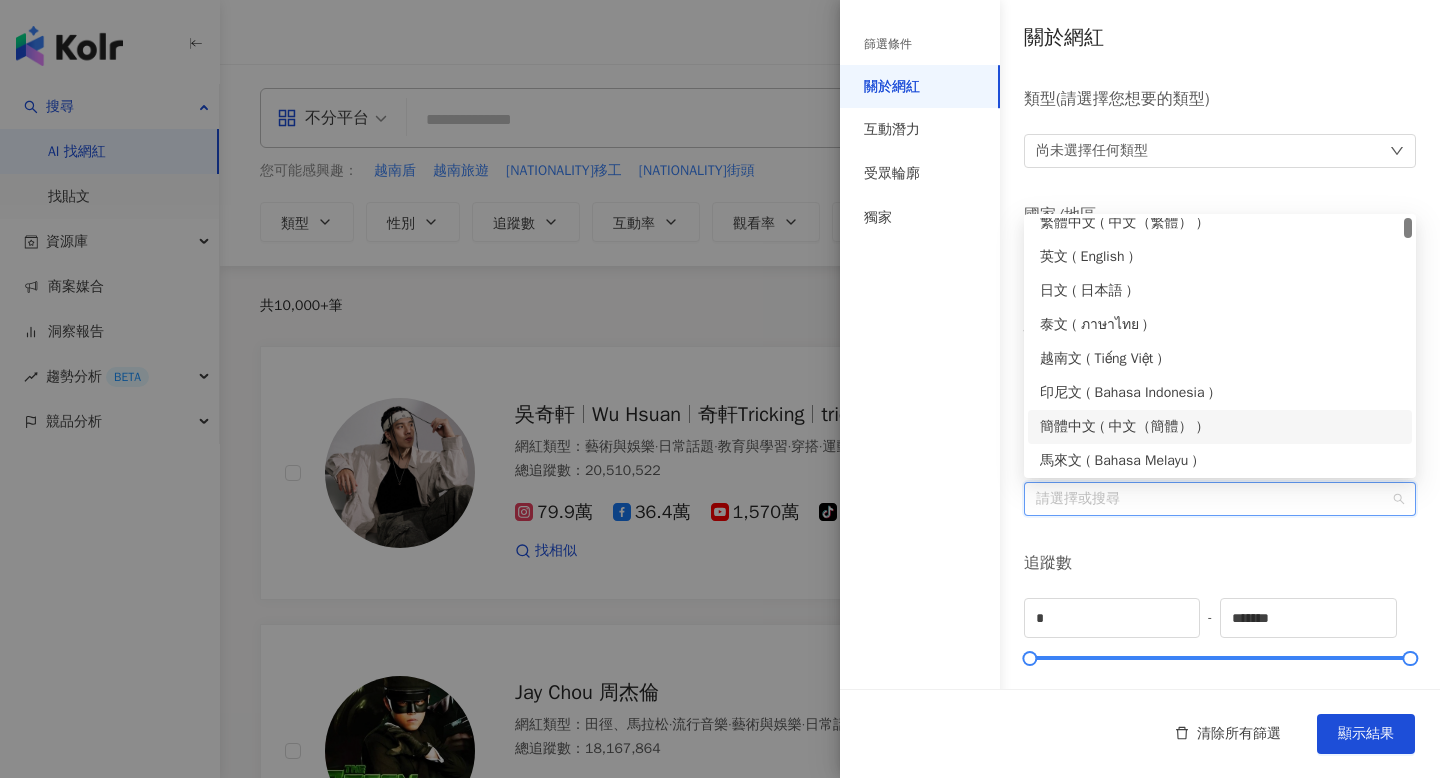 scroll, scrollTop: 17, scrollLeft: 0, axis: vertical 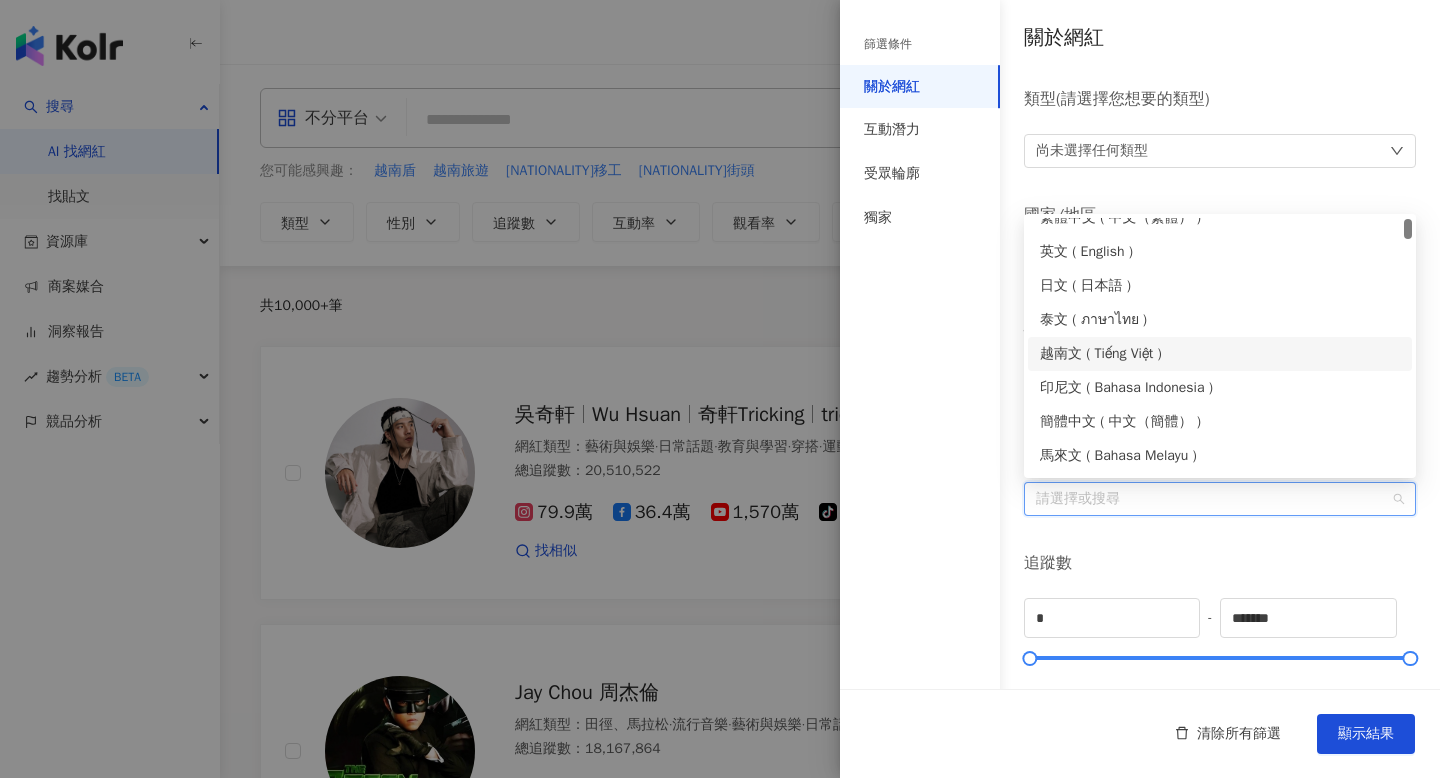 click on "越南文 ( Tiếng Việt )" at bounding box center [1220, 354] 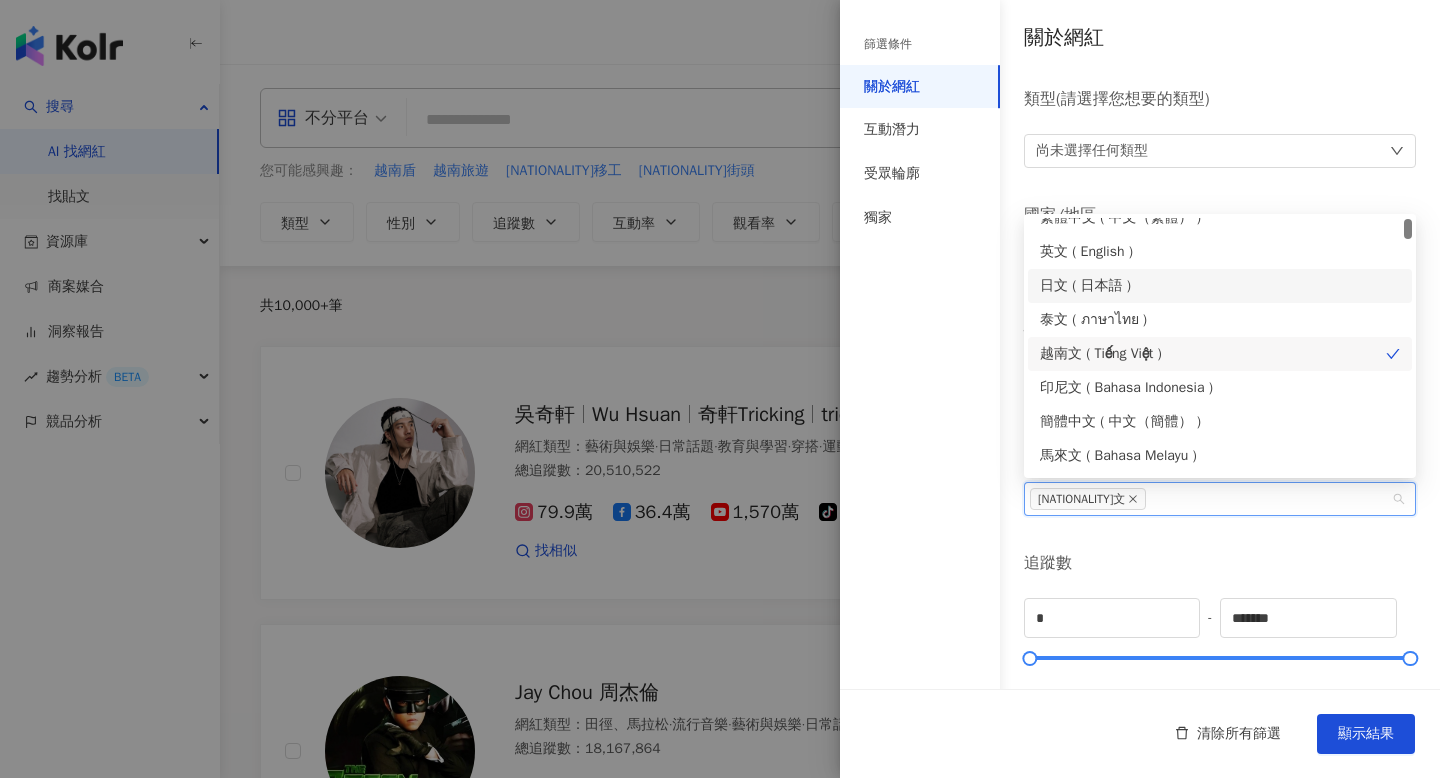 scroll, scrollTop: 0, scrollLeft: 0, axis: both 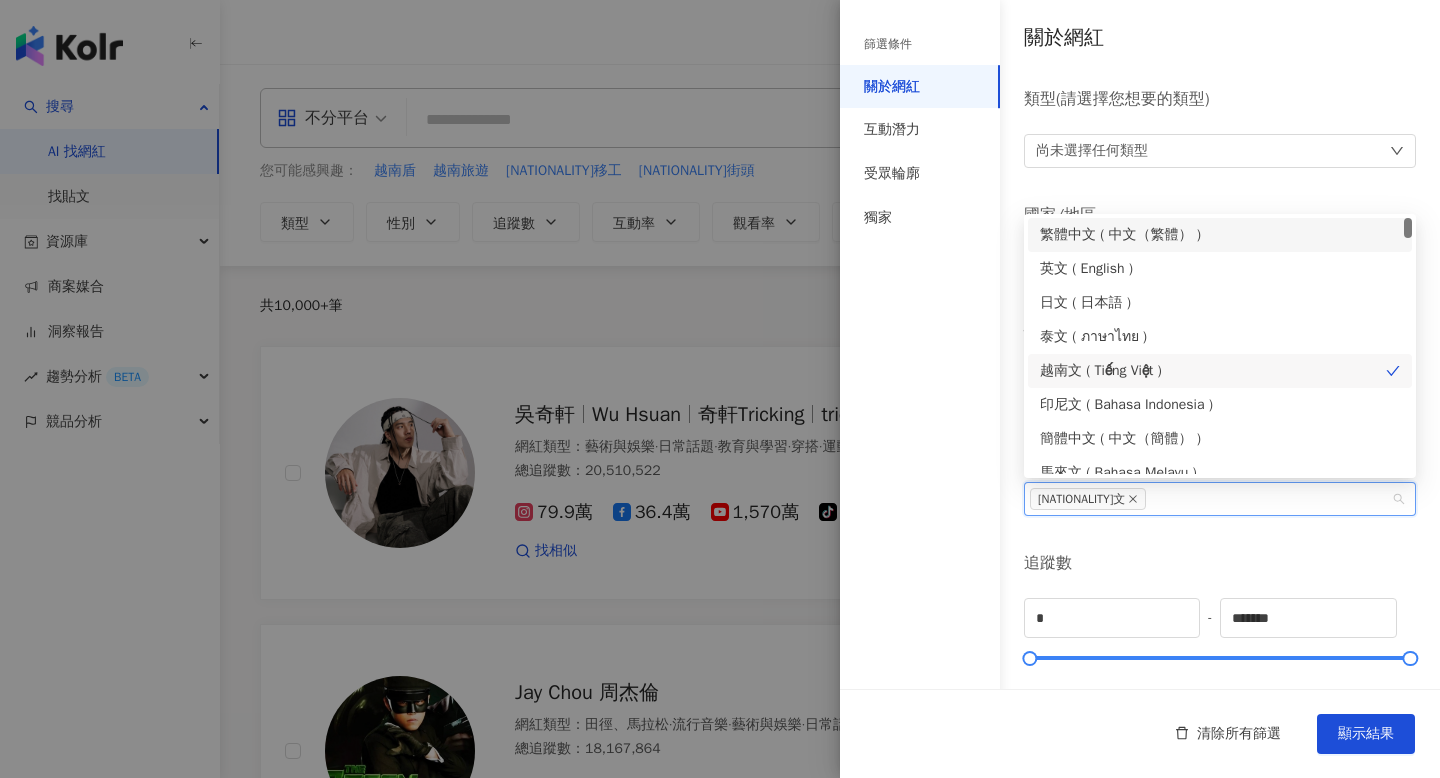 click on "繁體中文 ( 中文（繁體） )" at bounding box center [1220, 235] 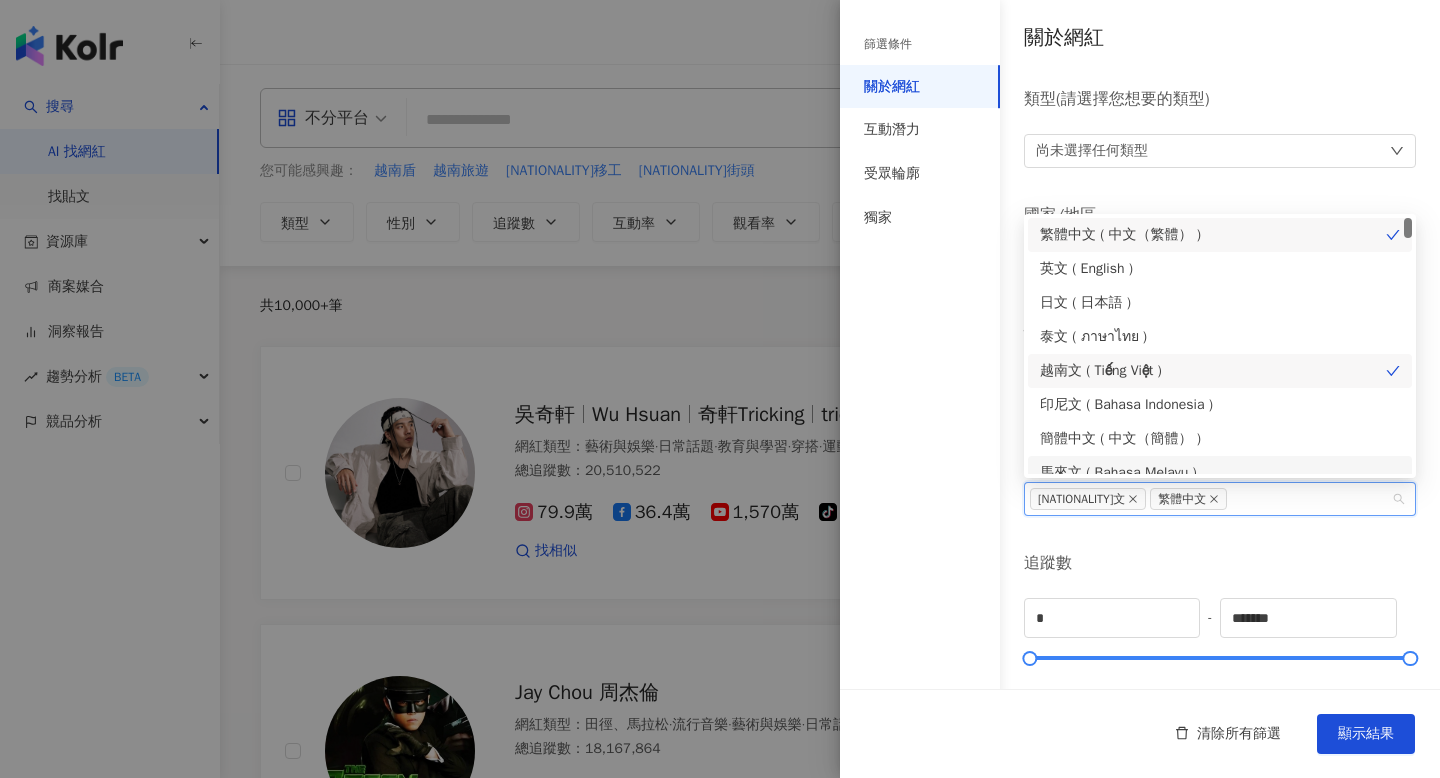 click on "追蹤數" at bounding box center [1220, 563] 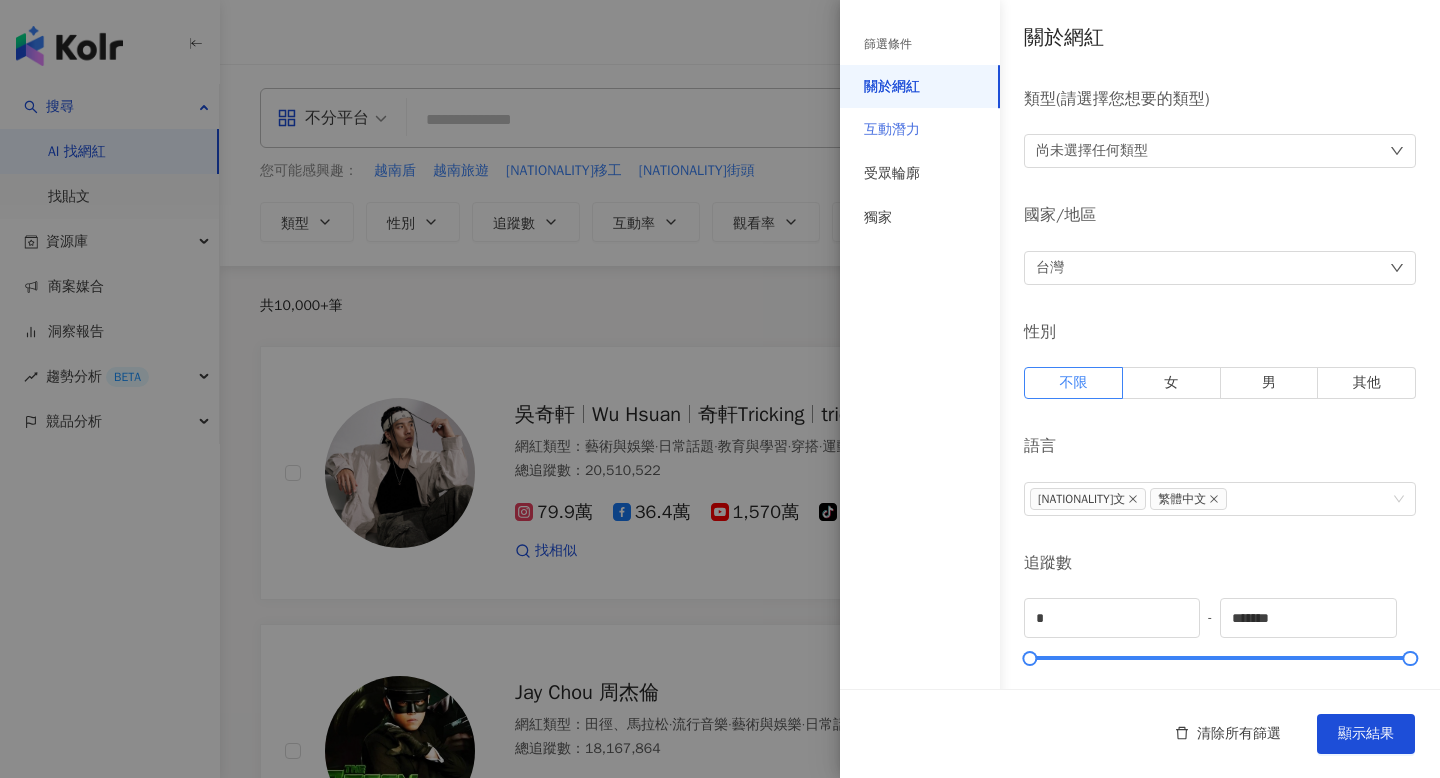 click on "互動潛力" at bounding box center (920, 130) 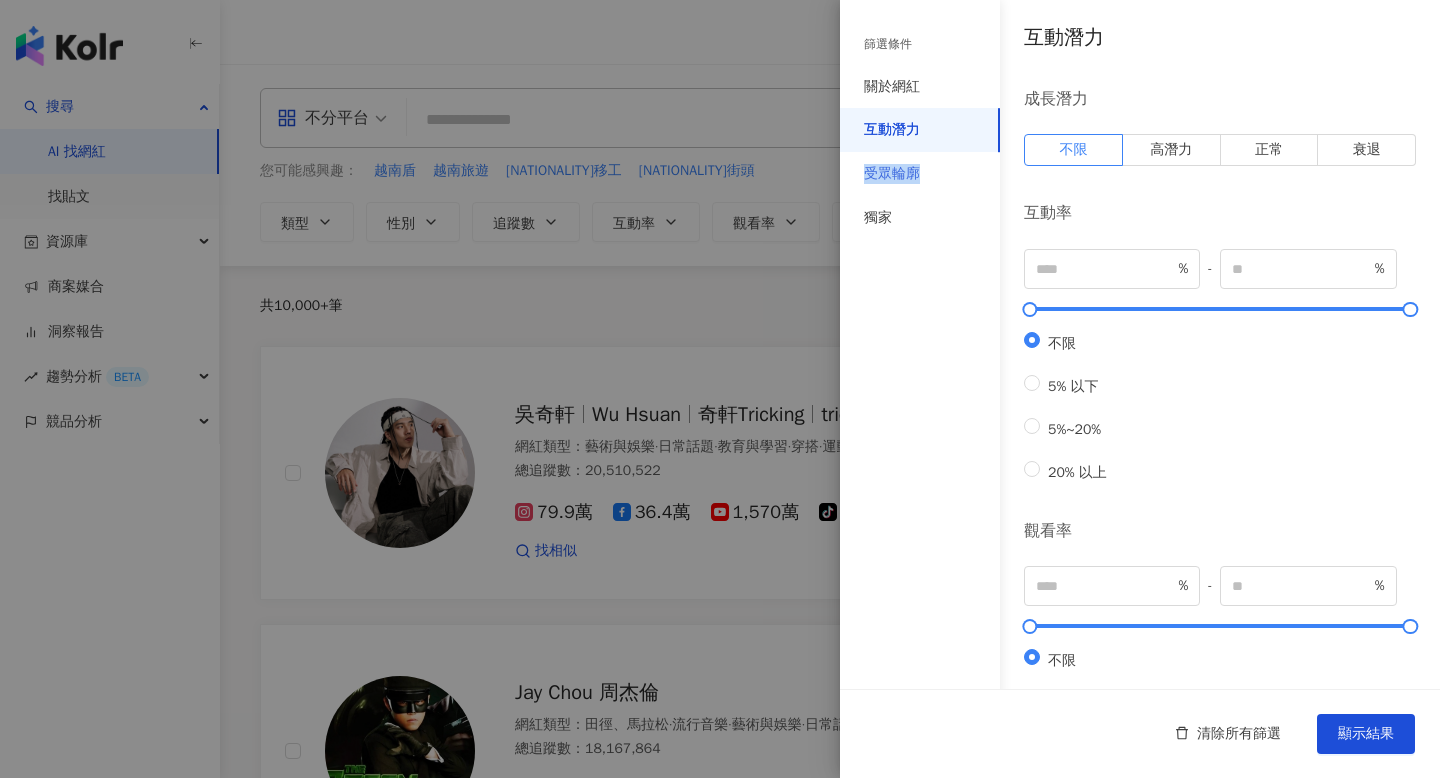 click on "受眾輪廓" at bounding box center [920, 174] 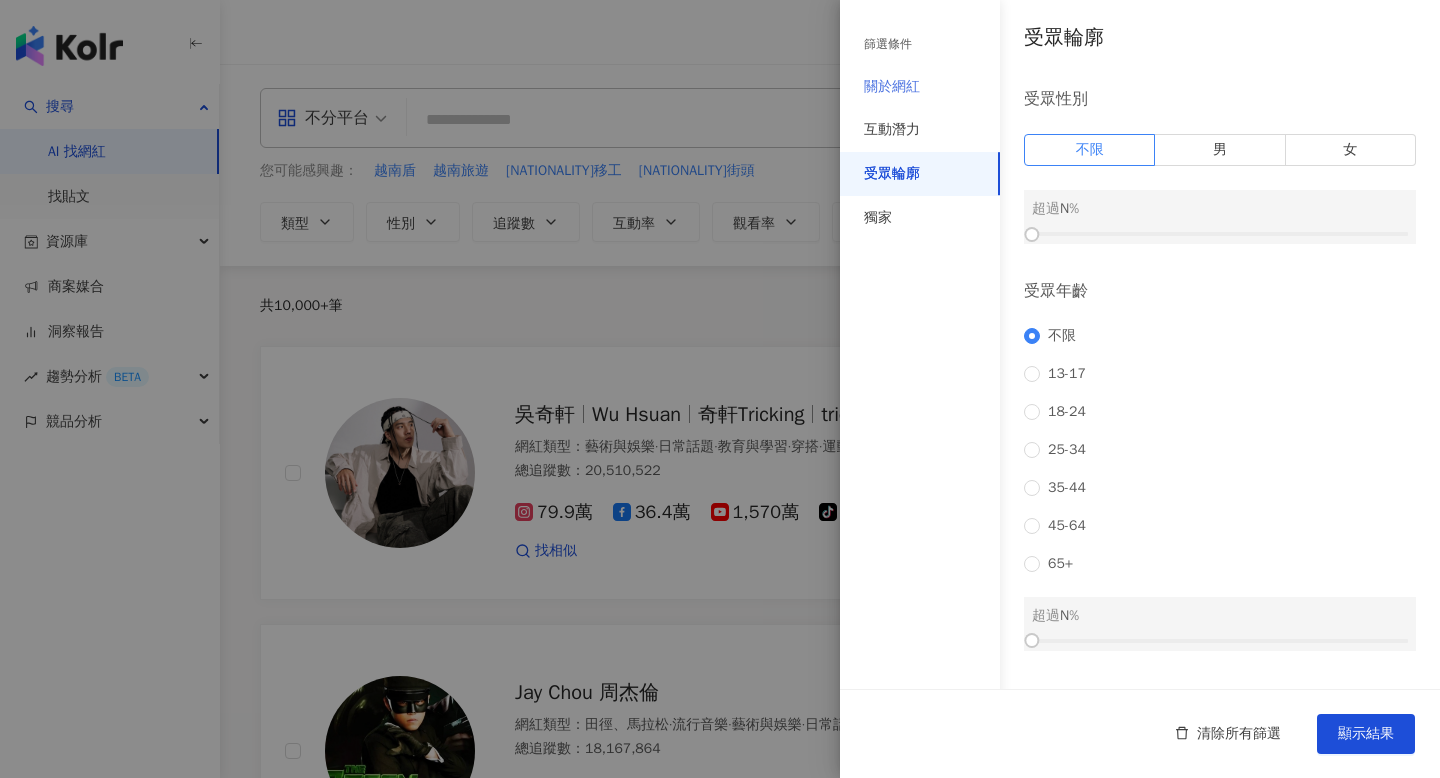 click on "關於網紅" at bounding box center [920, 87] 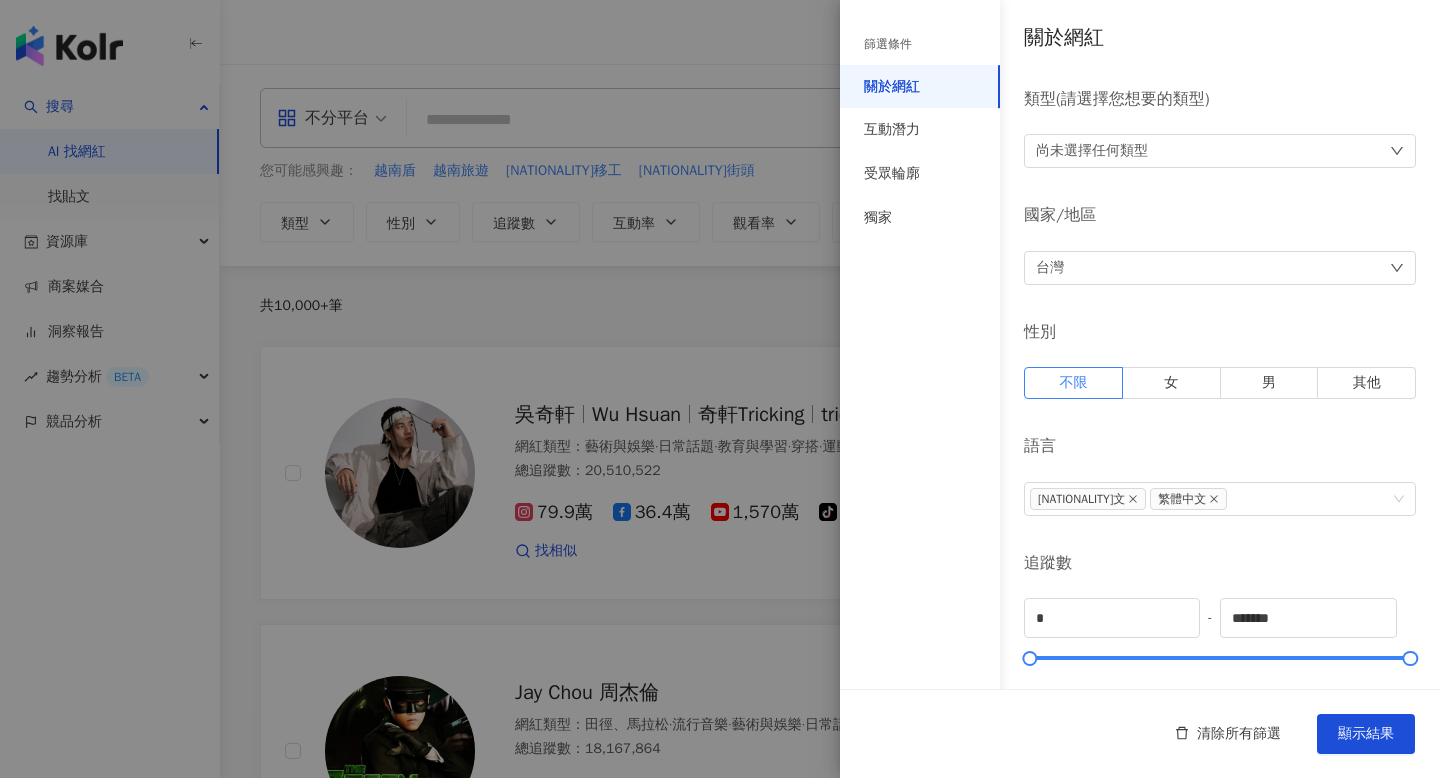 click on "尚未選擇任何類型" at bounding box center (1220, 151) 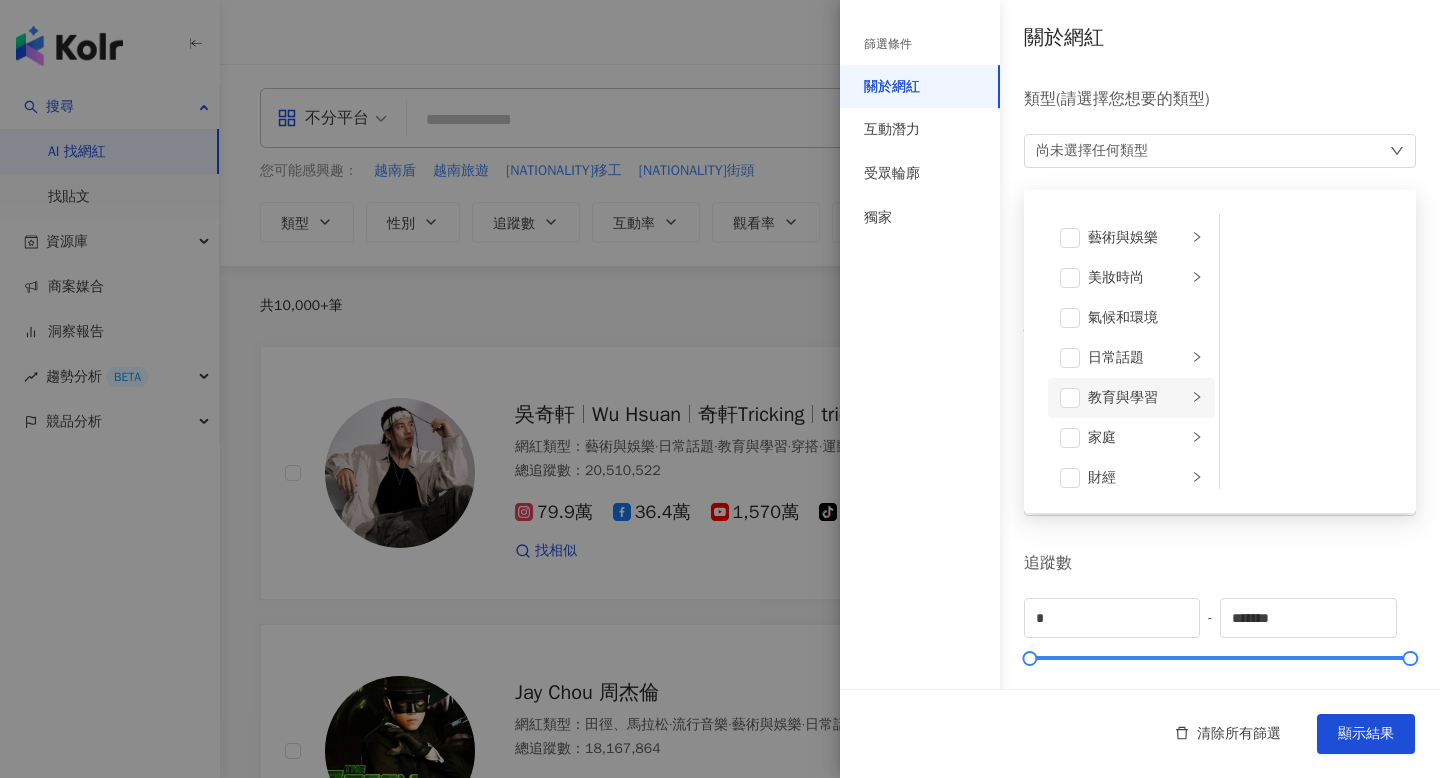 click on "教育與學習" at bounding box center [1131, 398] 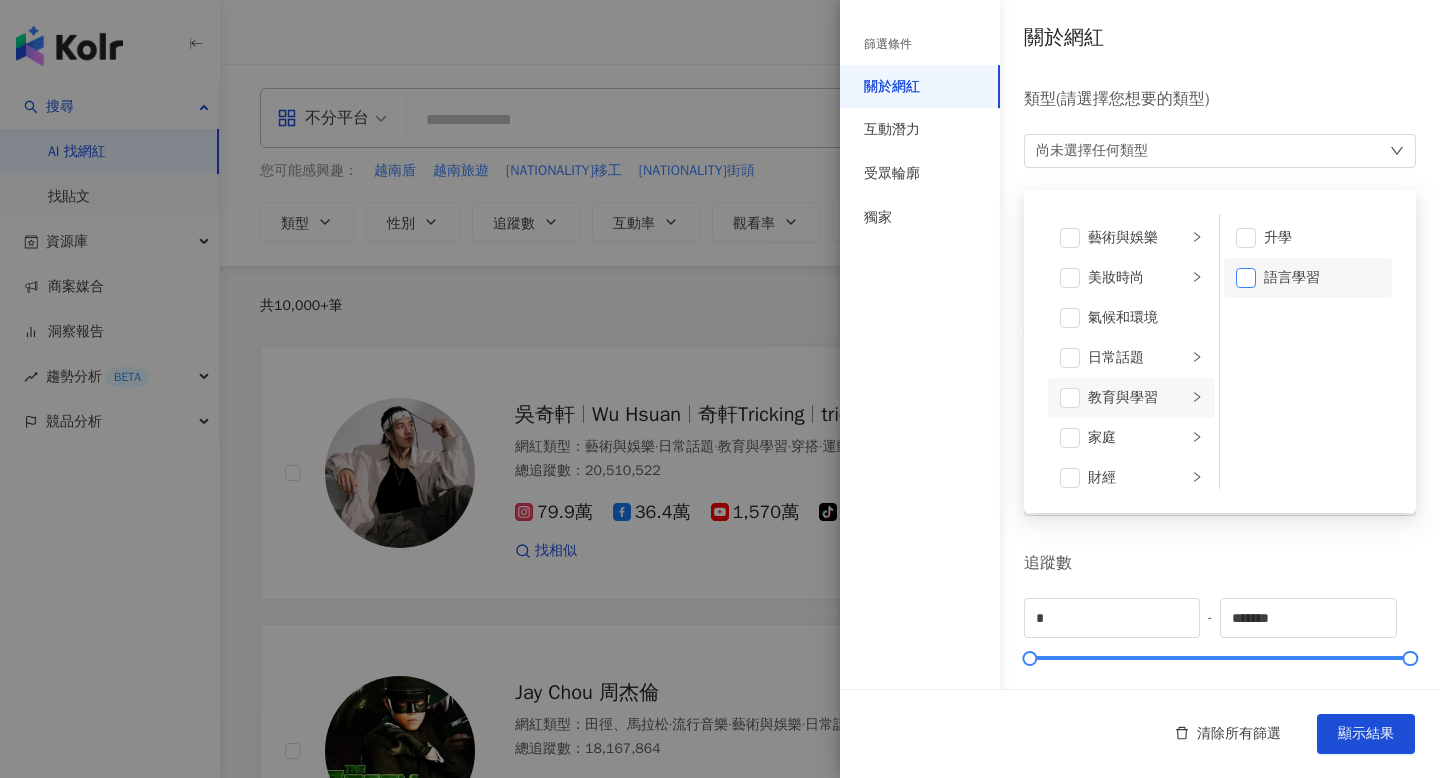 click at bounding box center (1246, 278) 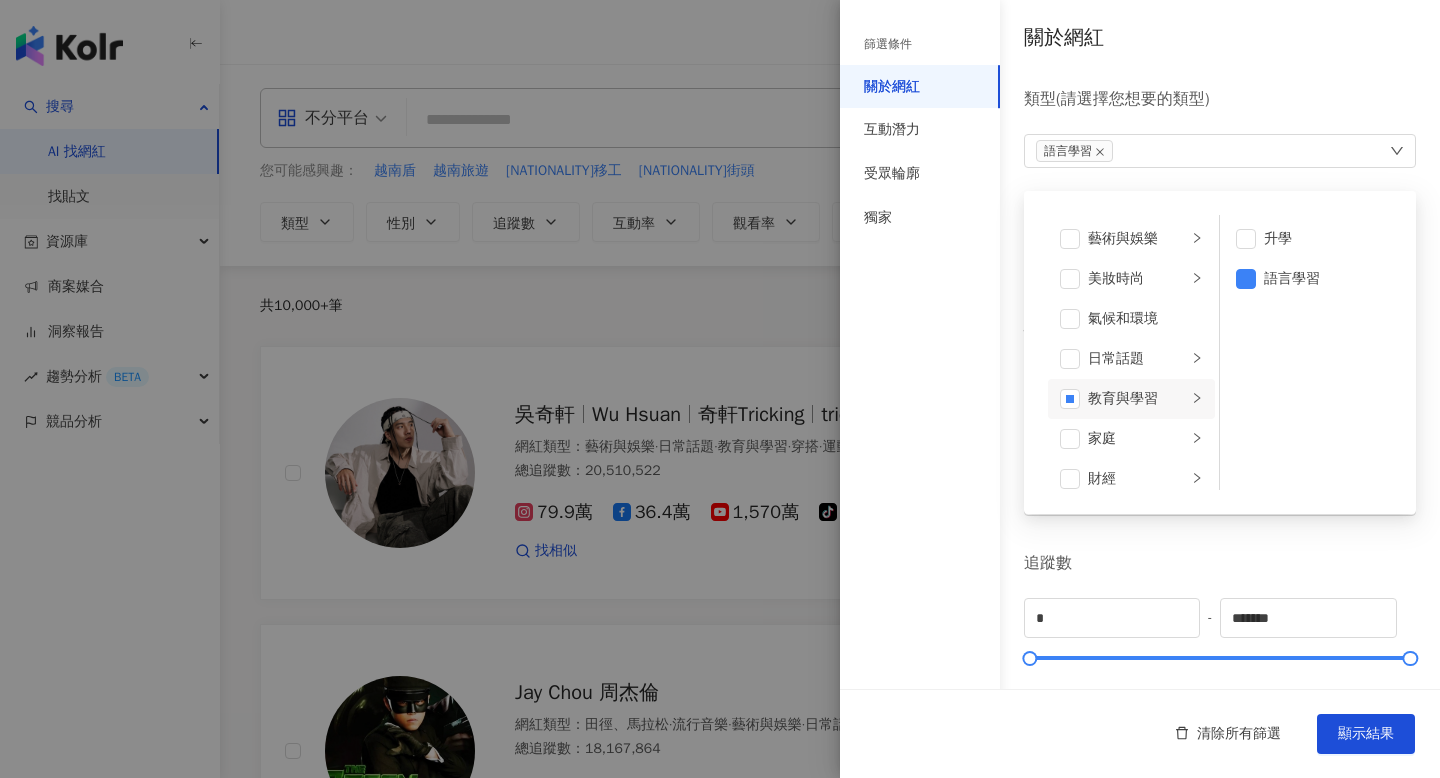 click on "追蹤數" at bounding box center (1220, 563) 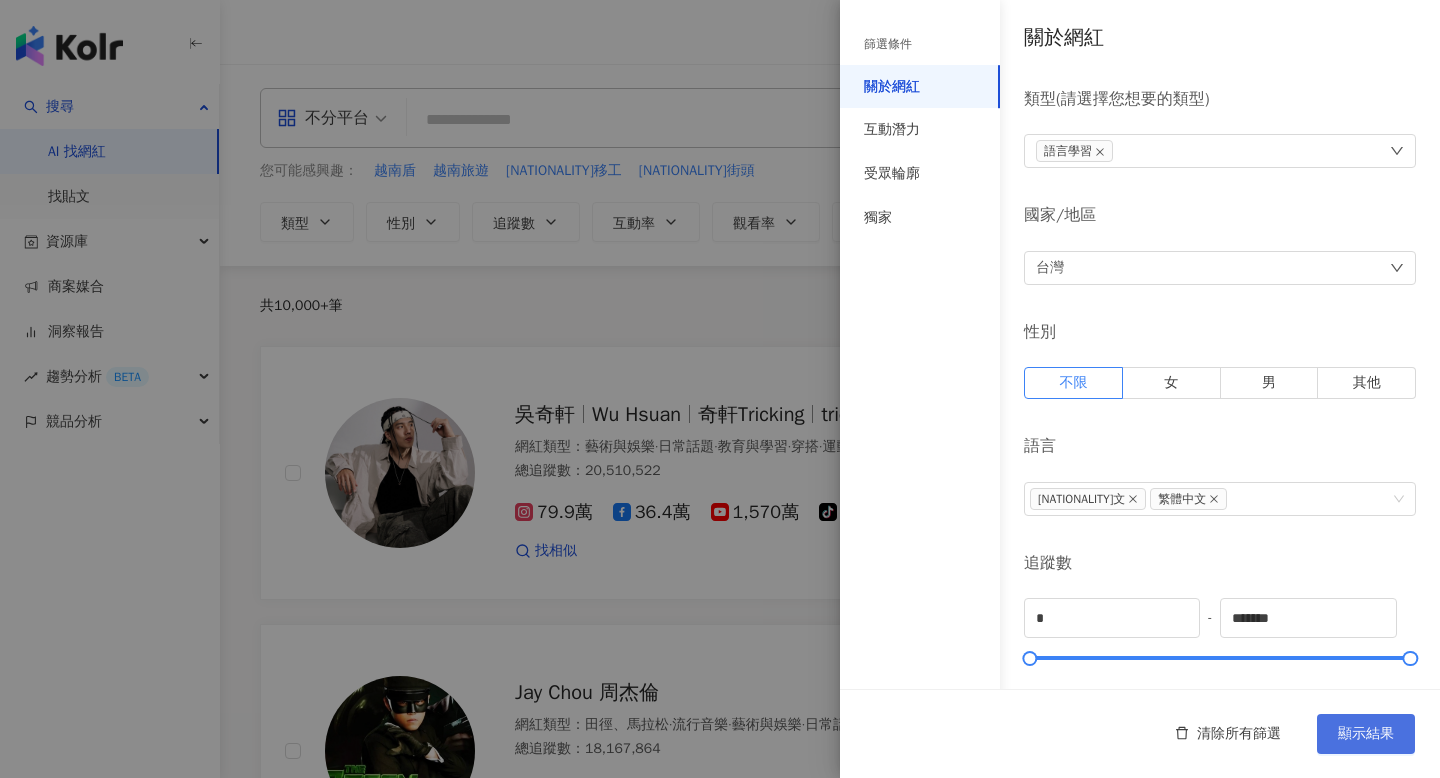 click on "顯示結果" at bounding box center [1366, 734] 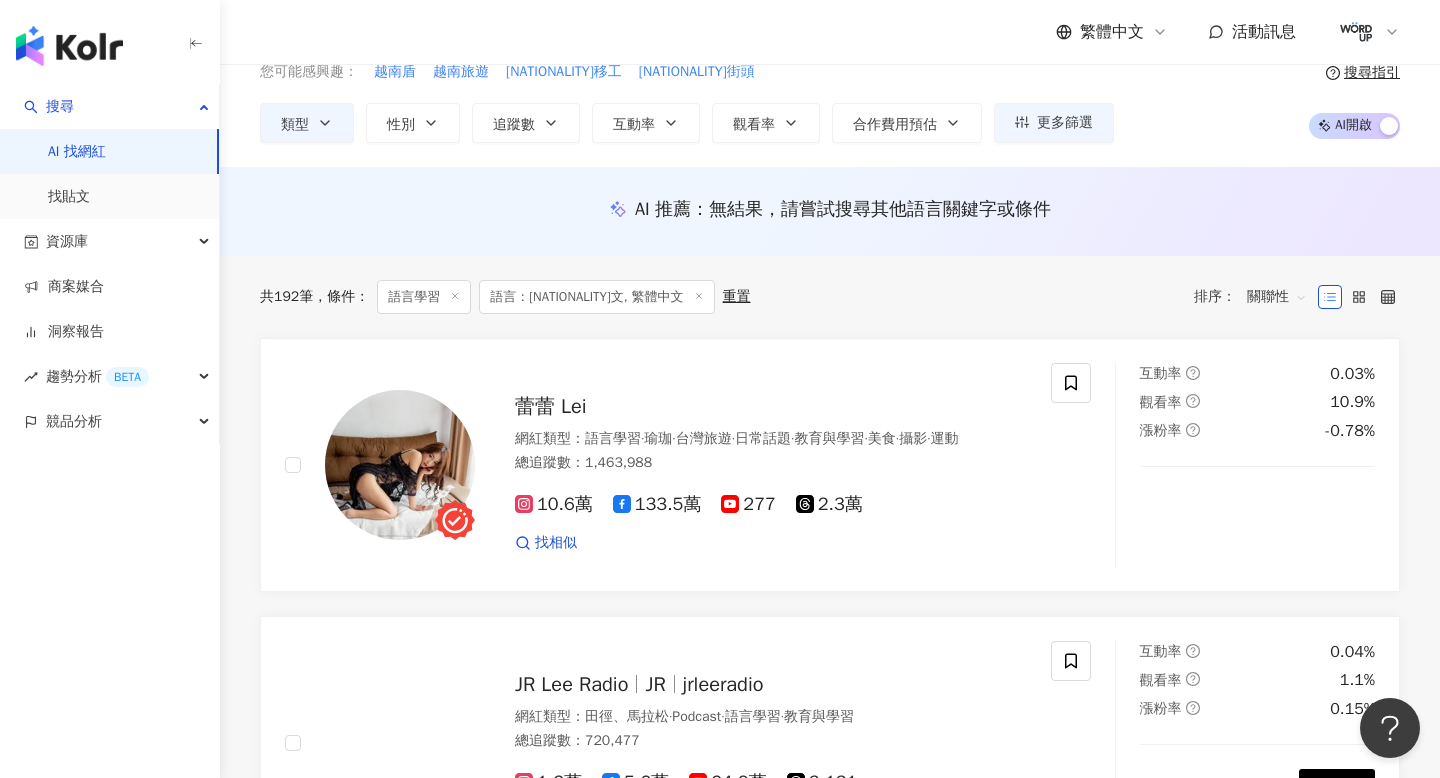 scroll, scrollTop: 0, scrollLeft: 0, axis: both 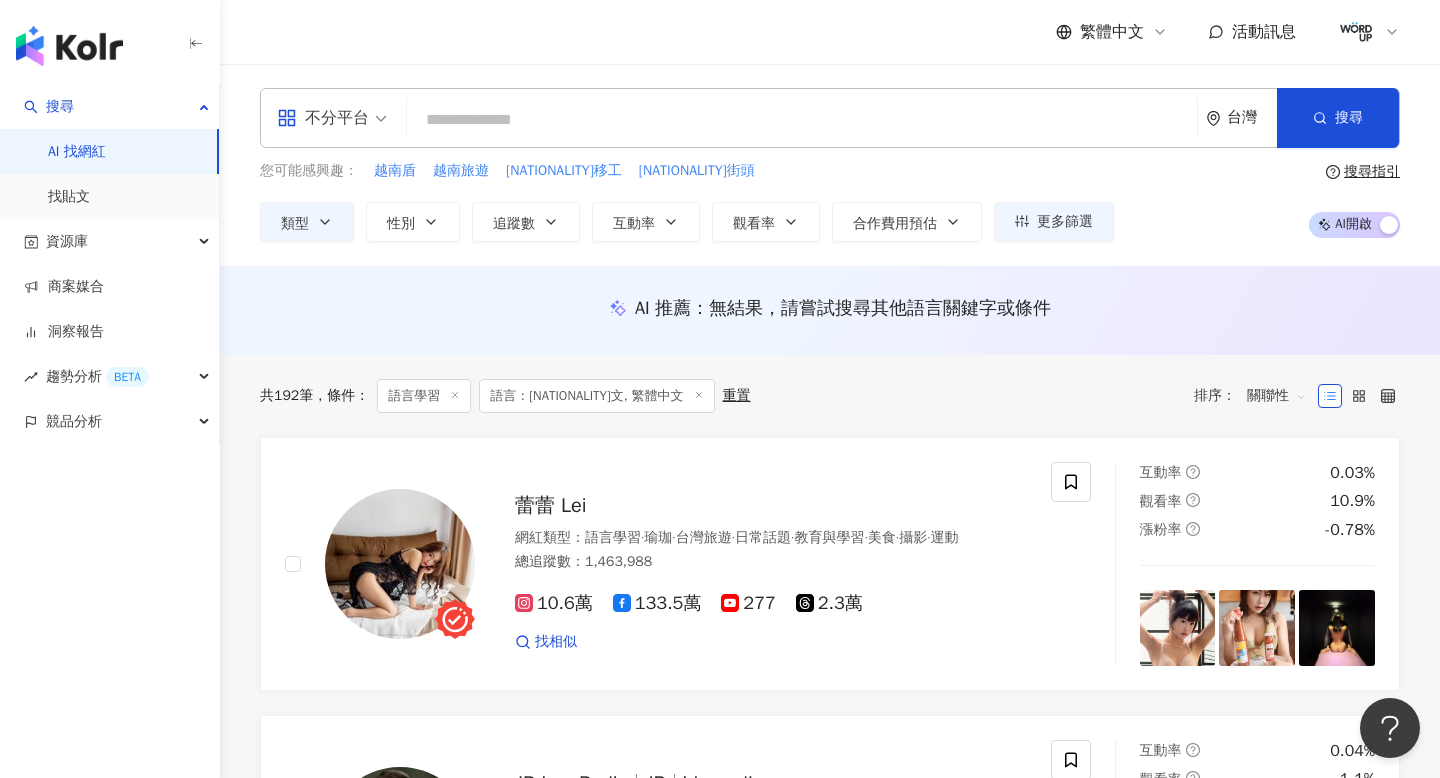 click at bounding box center [802, 120] 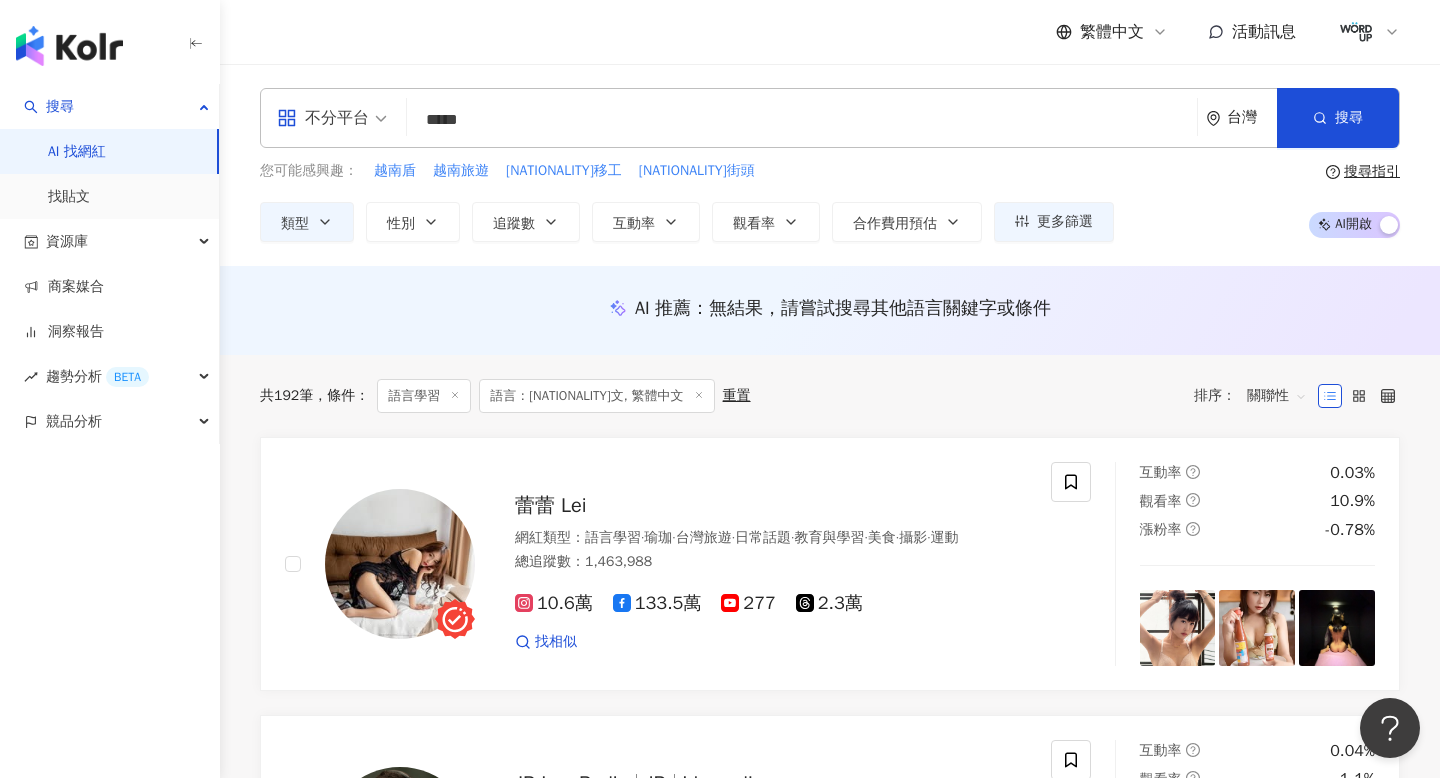 type on "*****" 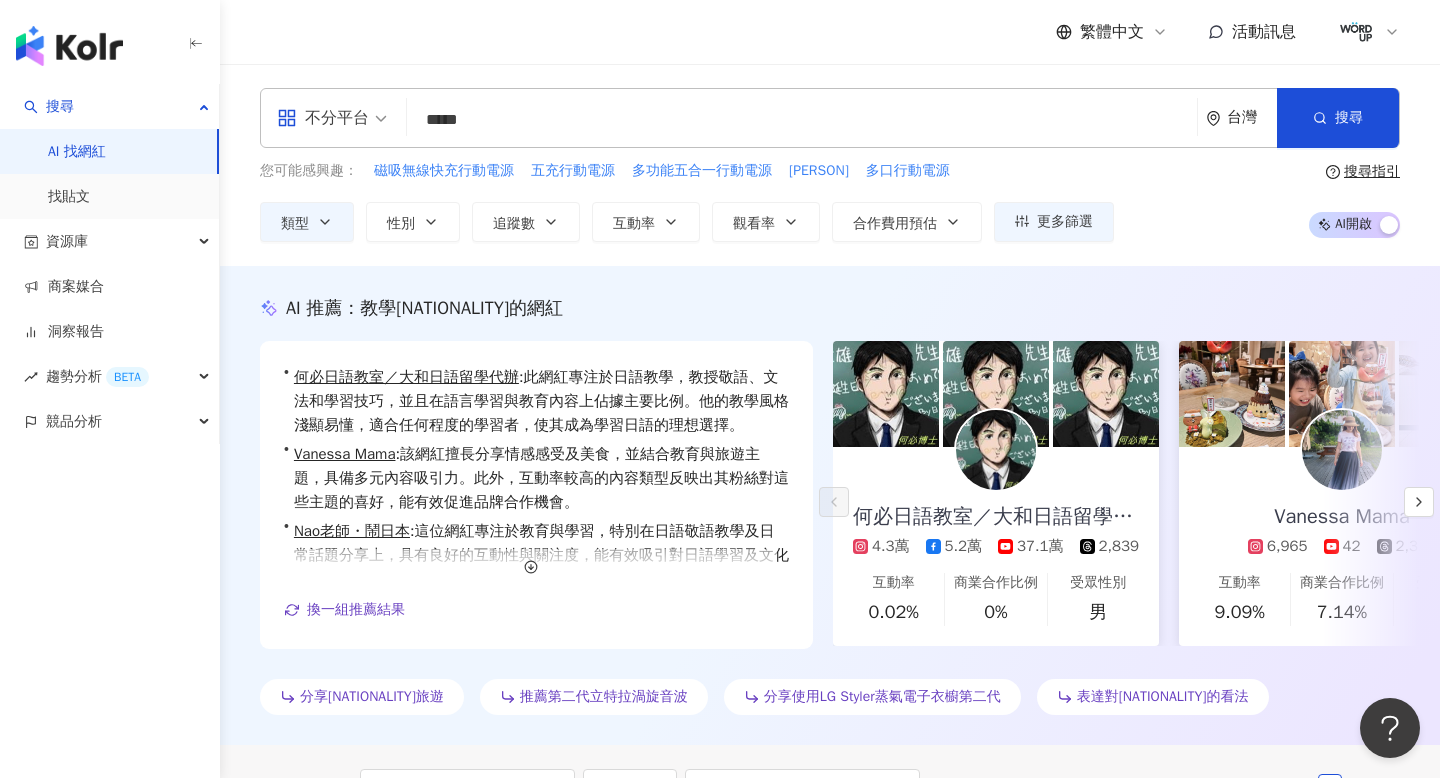 click on "AI 推薦 ： 教學[NATIONALITY]的網紅" at bounding box center [830, 308] 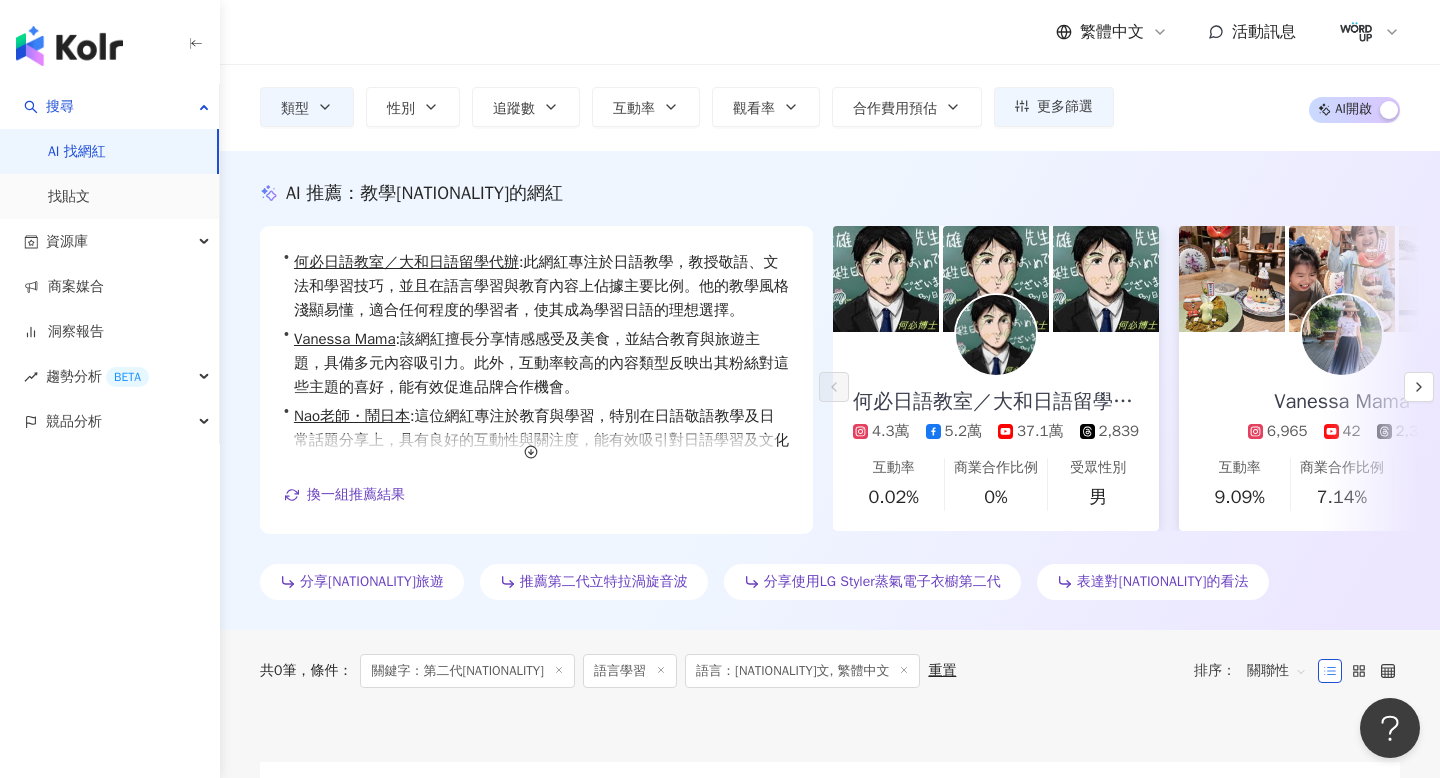 scroll, scrollTop: 116, scrollLeft: 0, axis: vertical 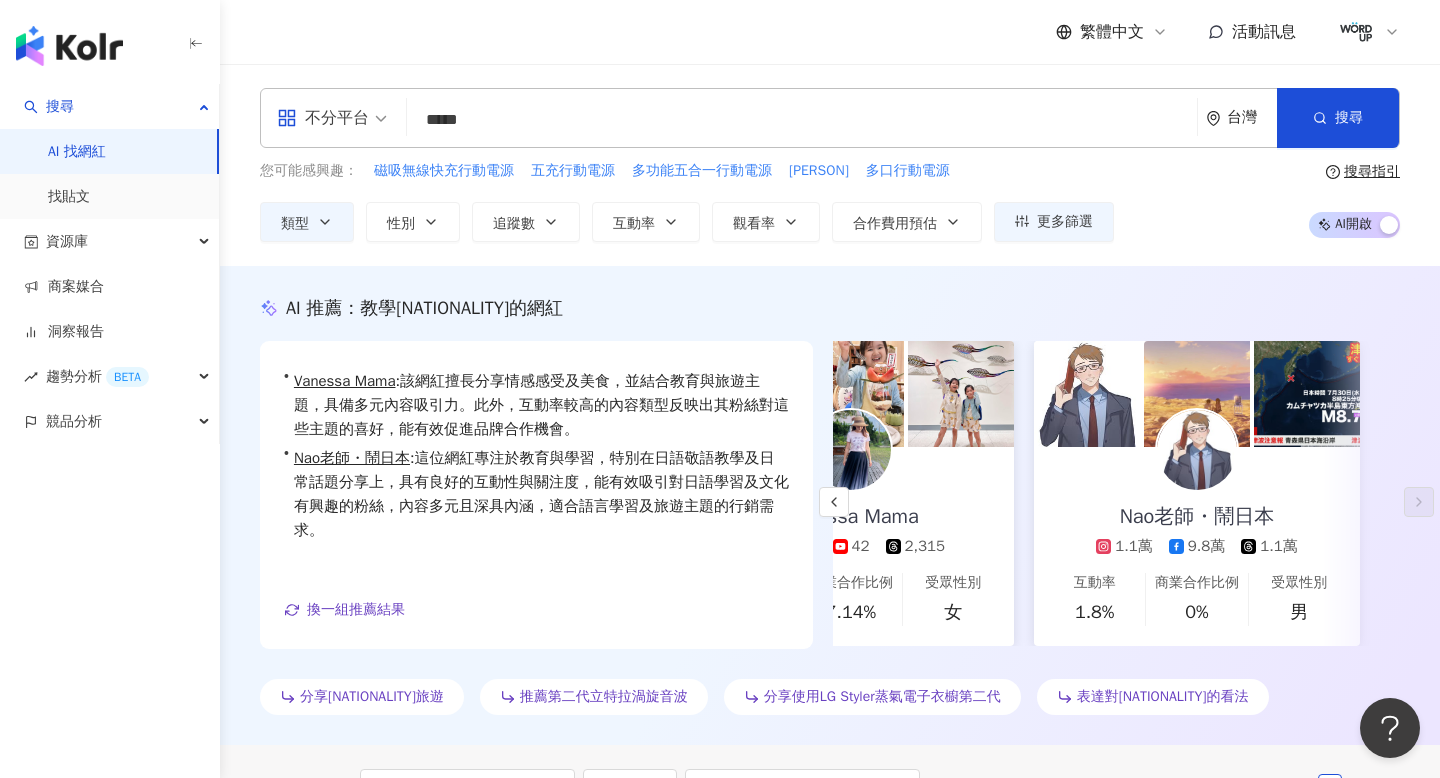 click on "*****" at bounding box center (802, 120) 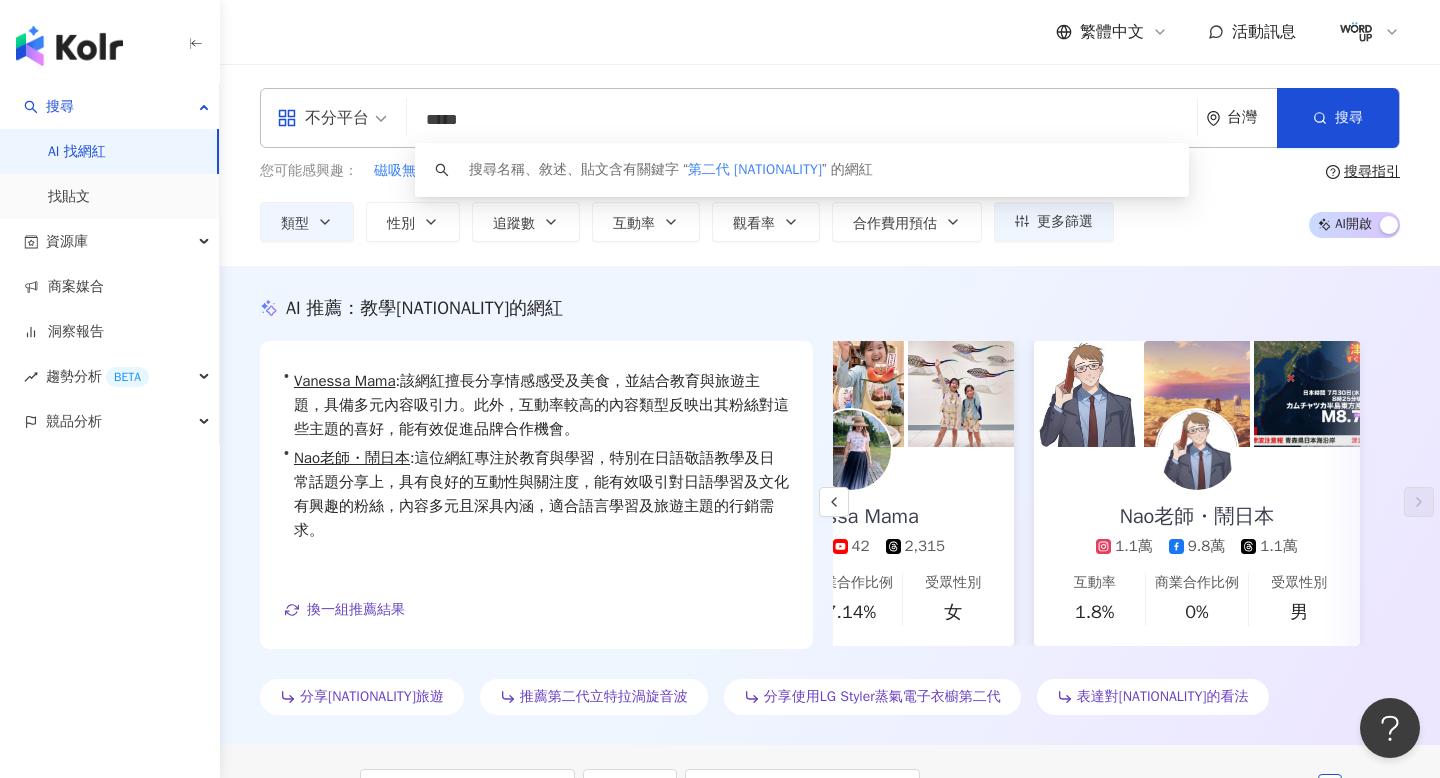 click on "*****" at bounding box center [802, 120] 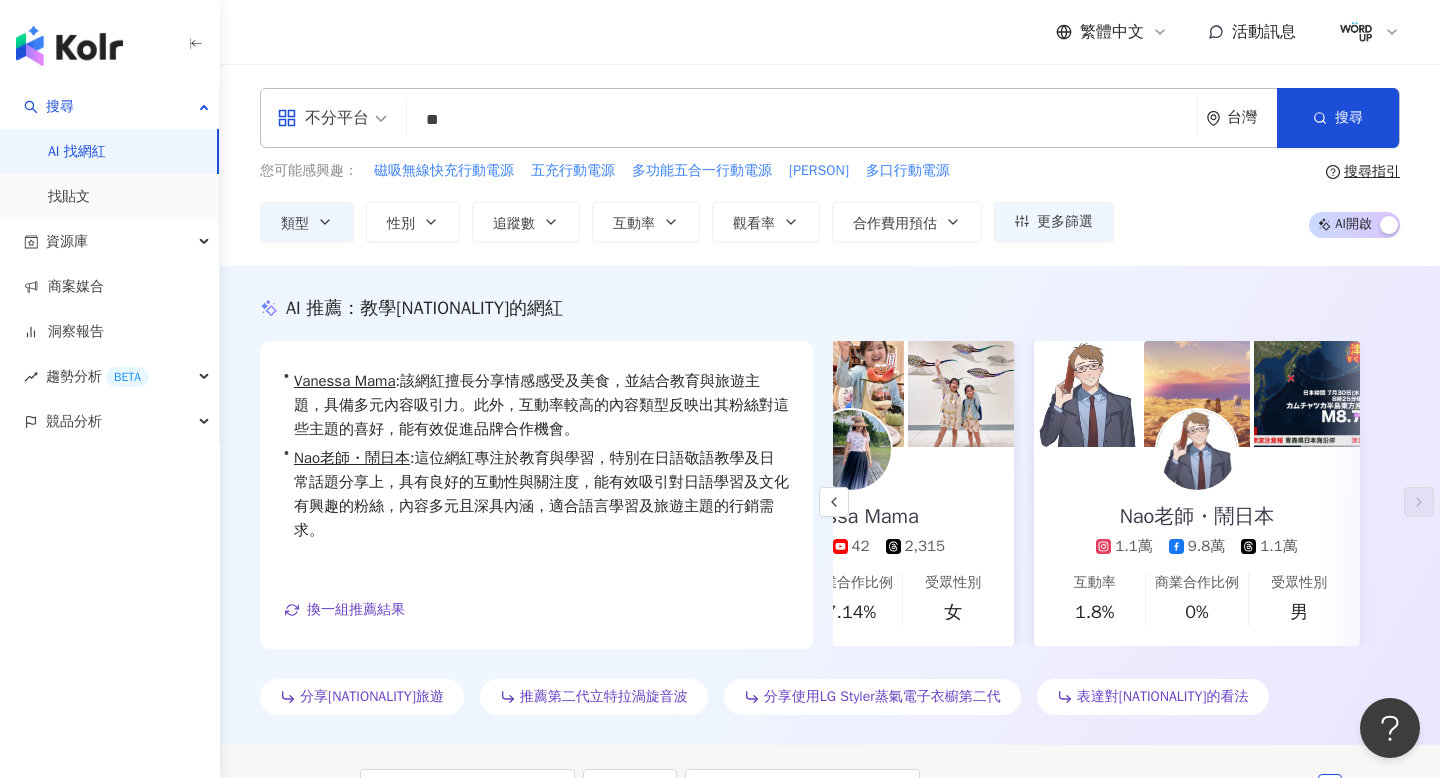 type on "**" 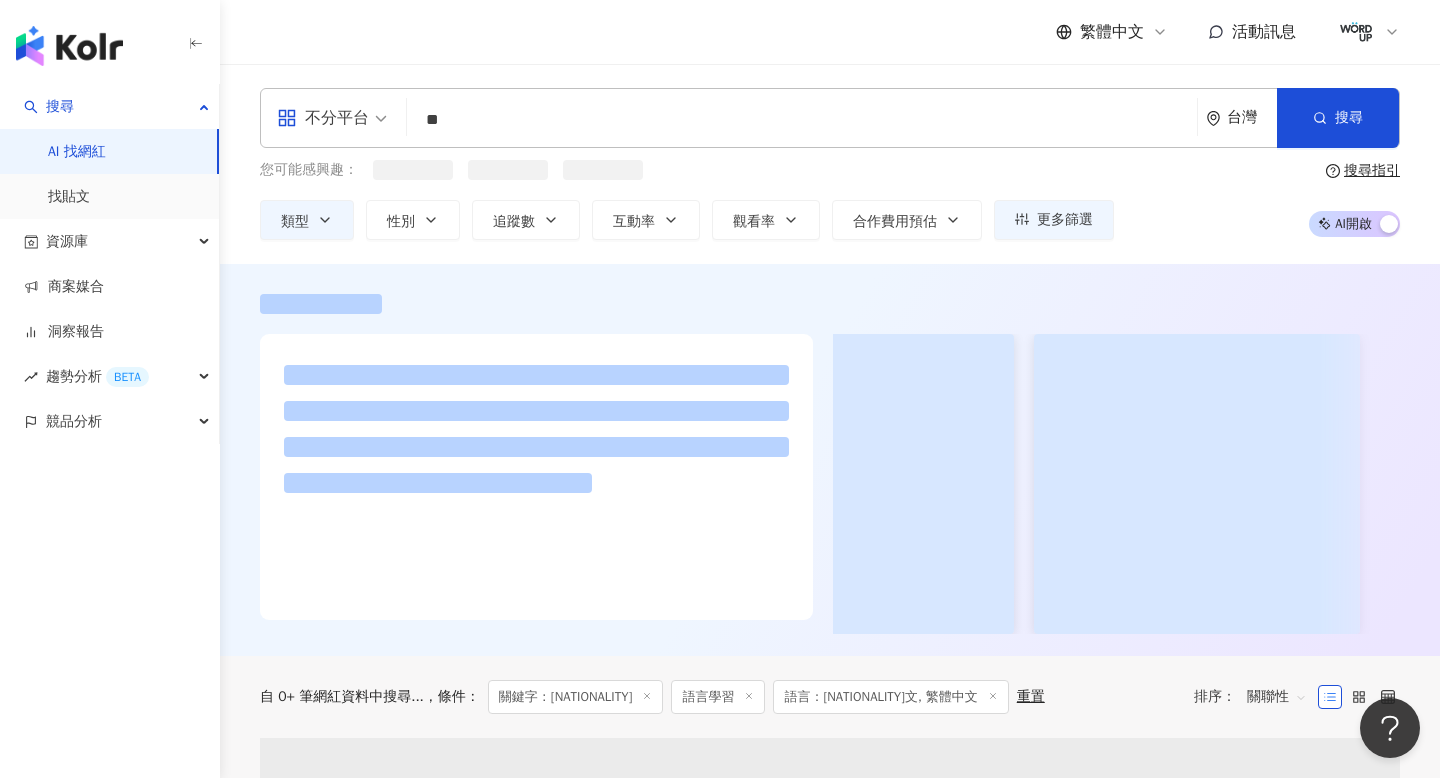 scroll, scrollTop: 0, scrollLeft: 0, axis: both 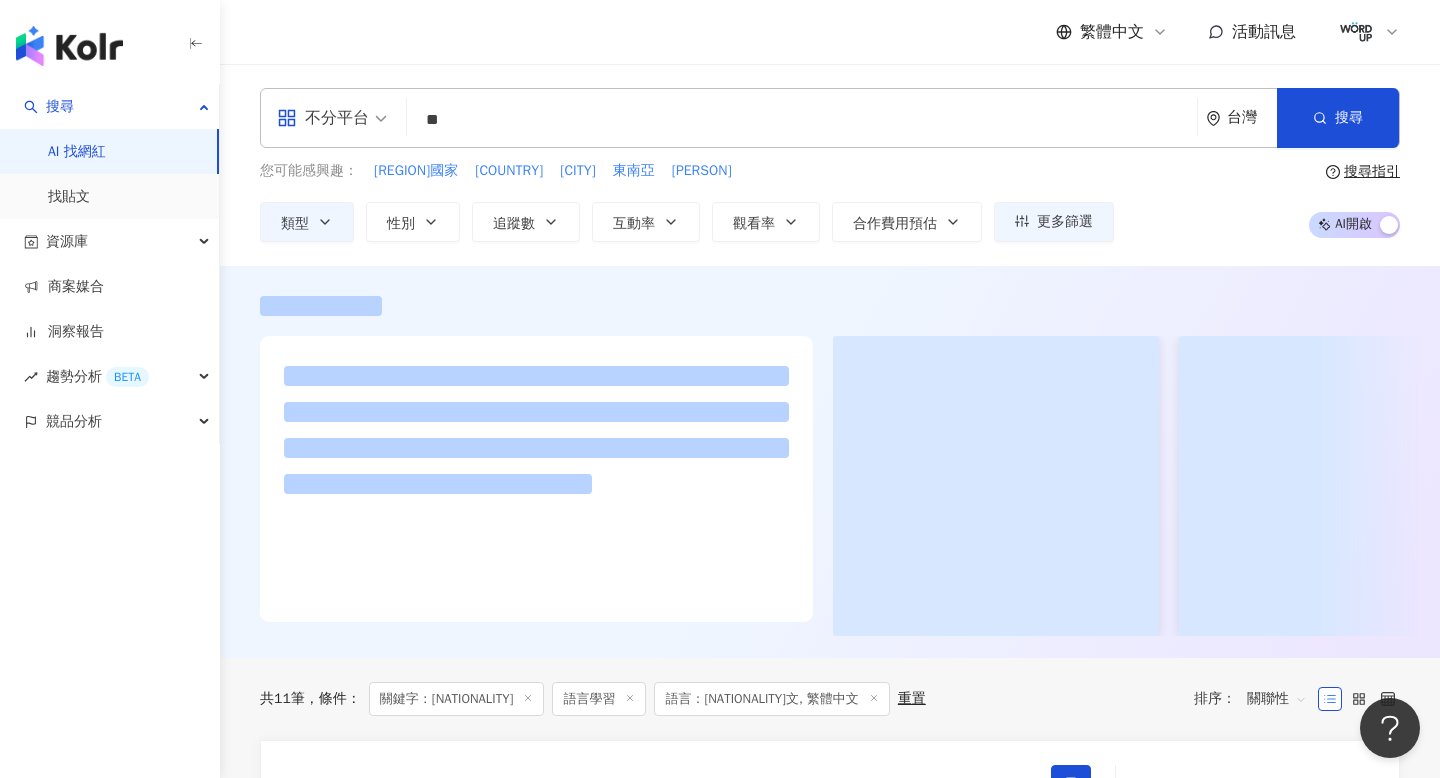 click at bounding box center [830, 462] 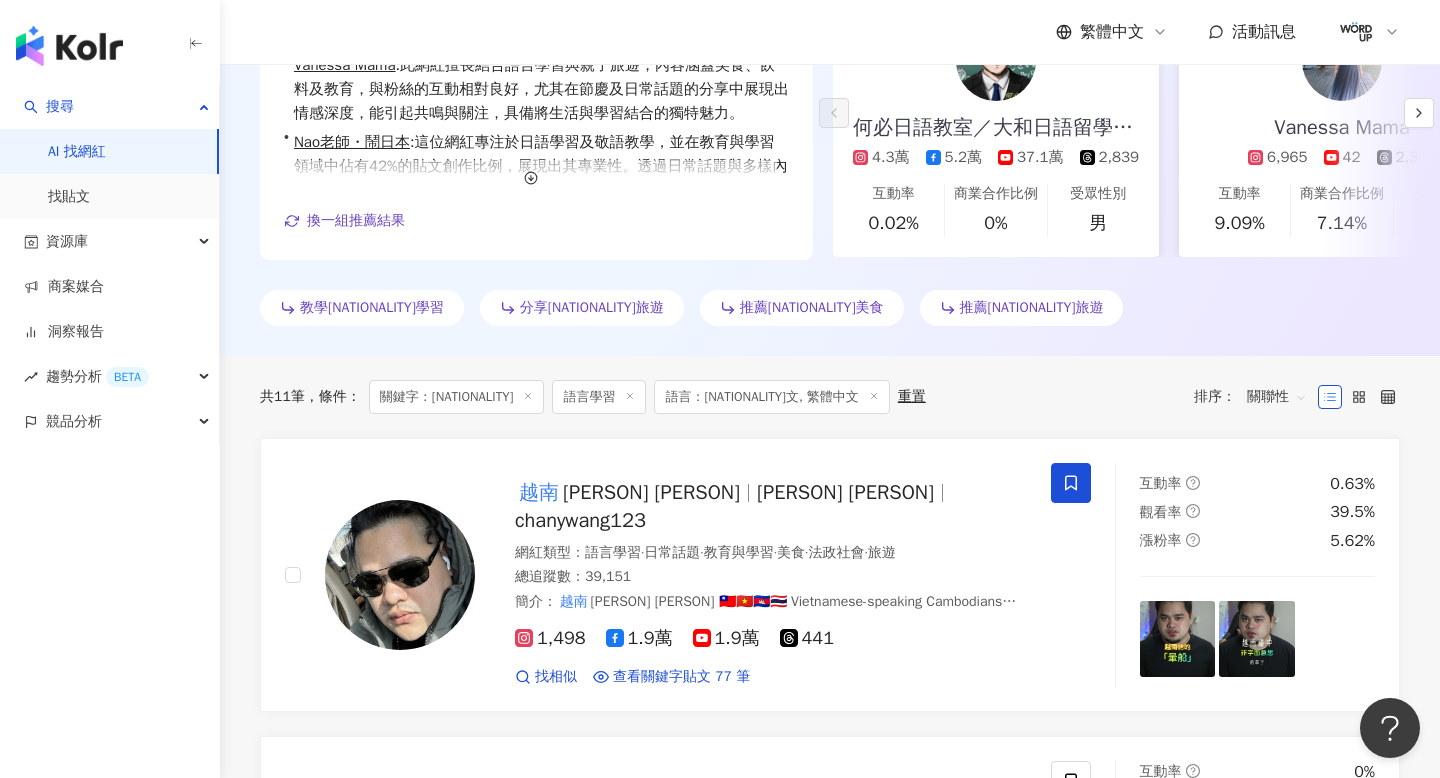 scroll, scrollTop: 439, scrollLeft: 0, axis: vertical 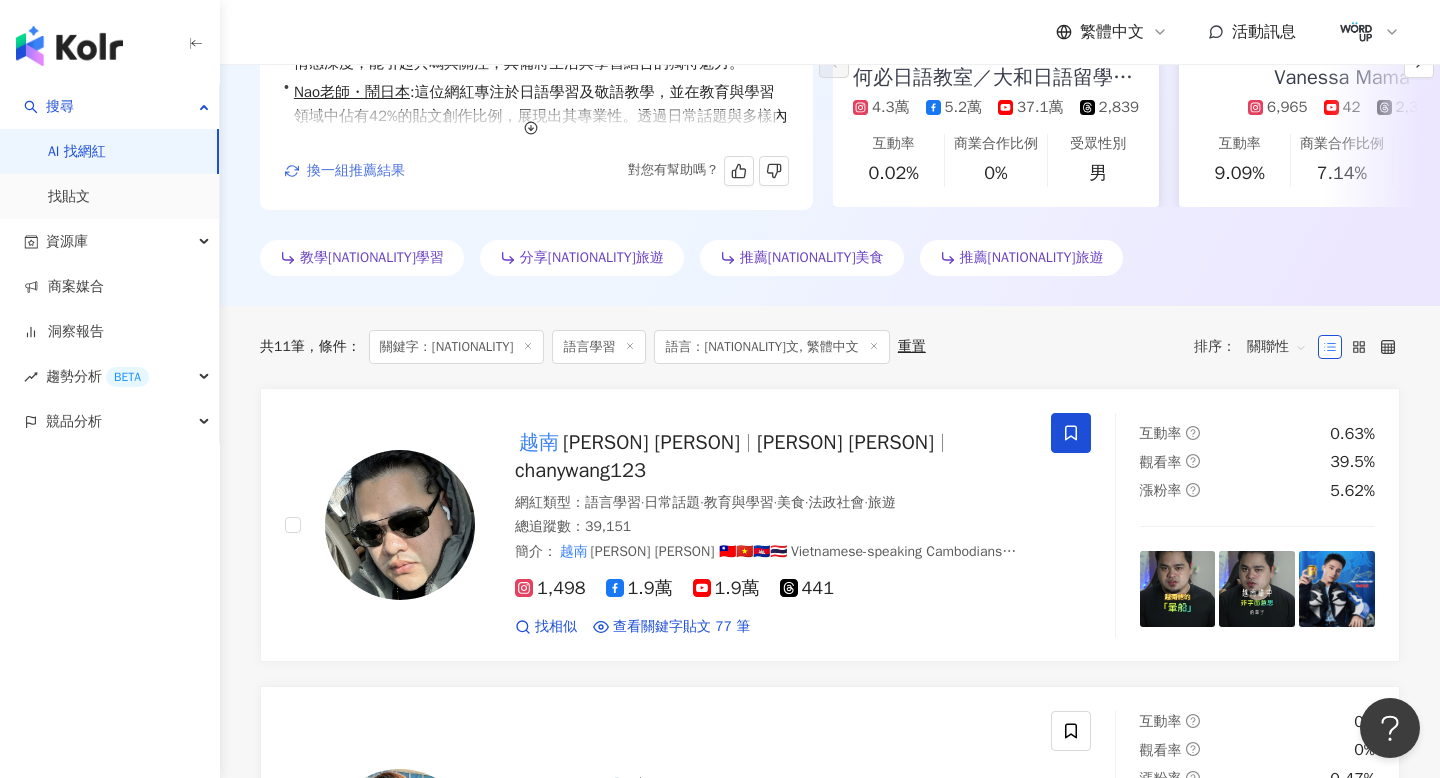 click on "換一組推薦結果" at bounding box center (356, 171) 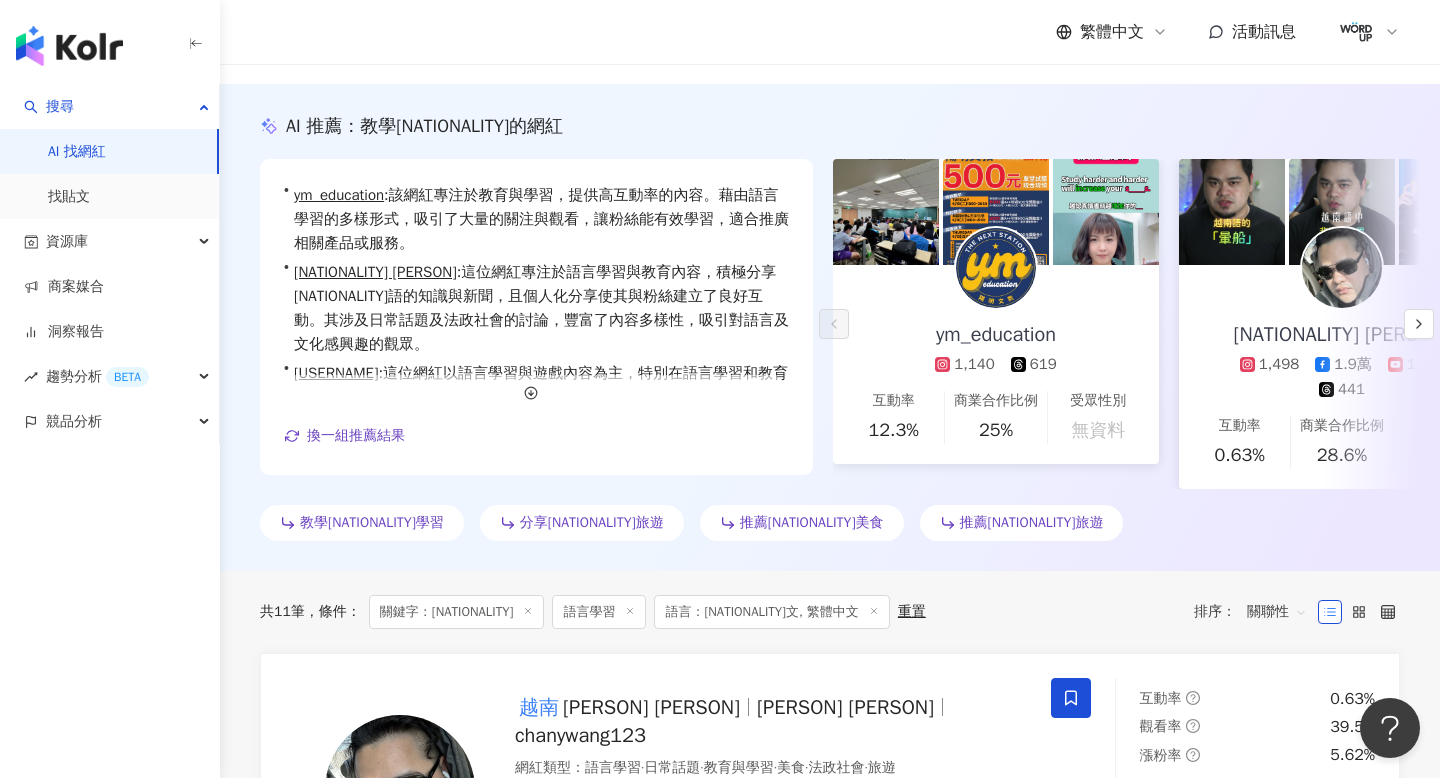 scroll, scrollTop: 178, scrollLeft: 0, axis: vertical 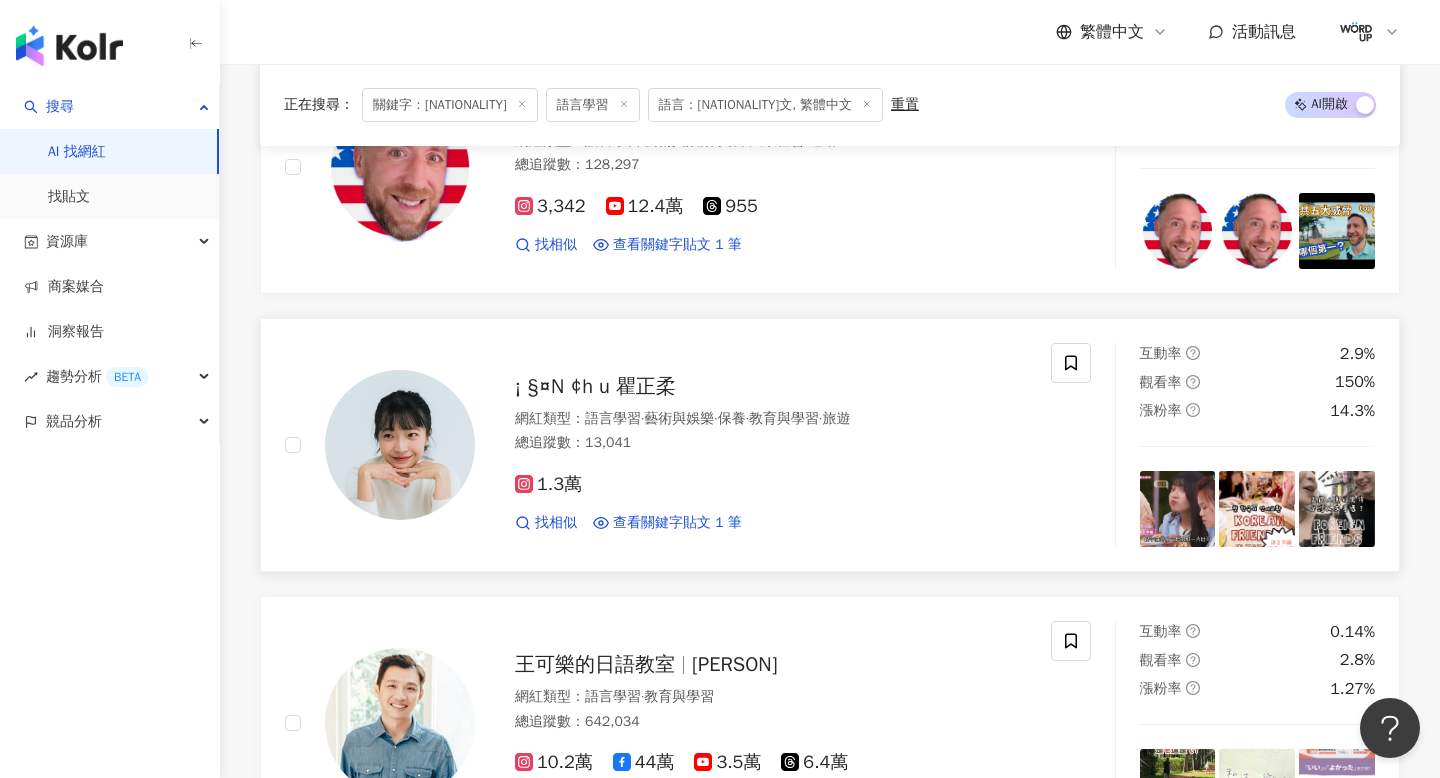 click on "¡ §¤N  ¢h u 瞿正柔" at bounding box center (595, 386) 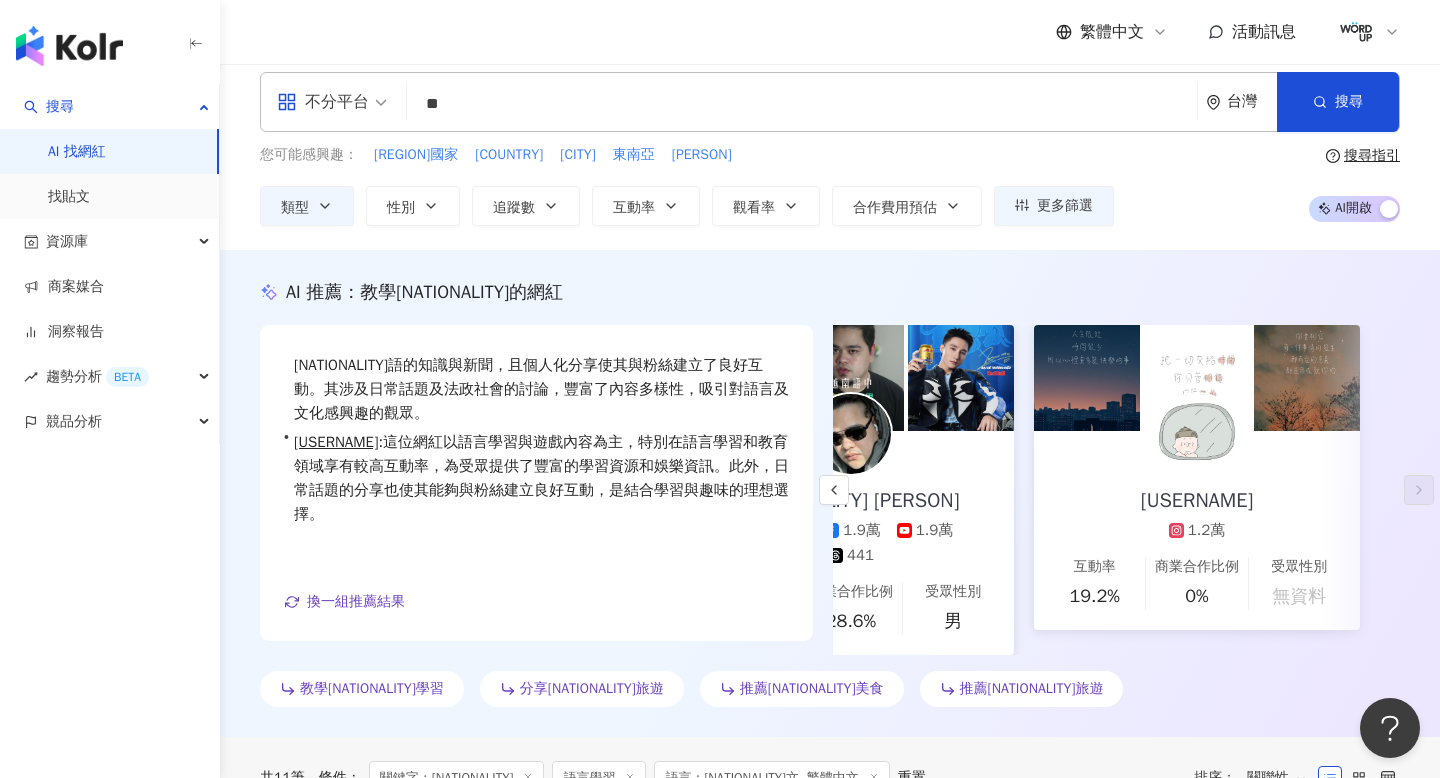 scroll, scrollTop: 0, scrollLeft: 0, axis: both 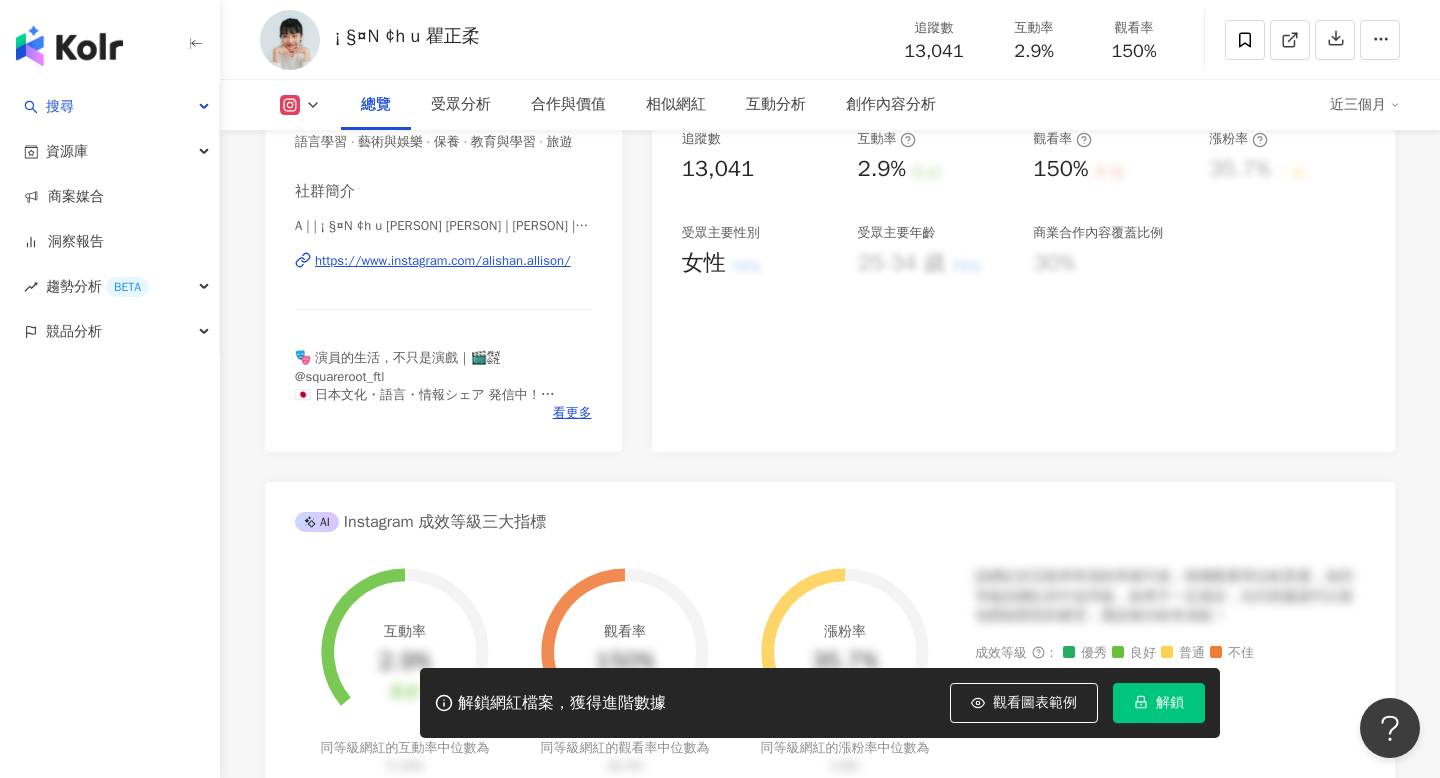 click at bounding box center [69, 46] 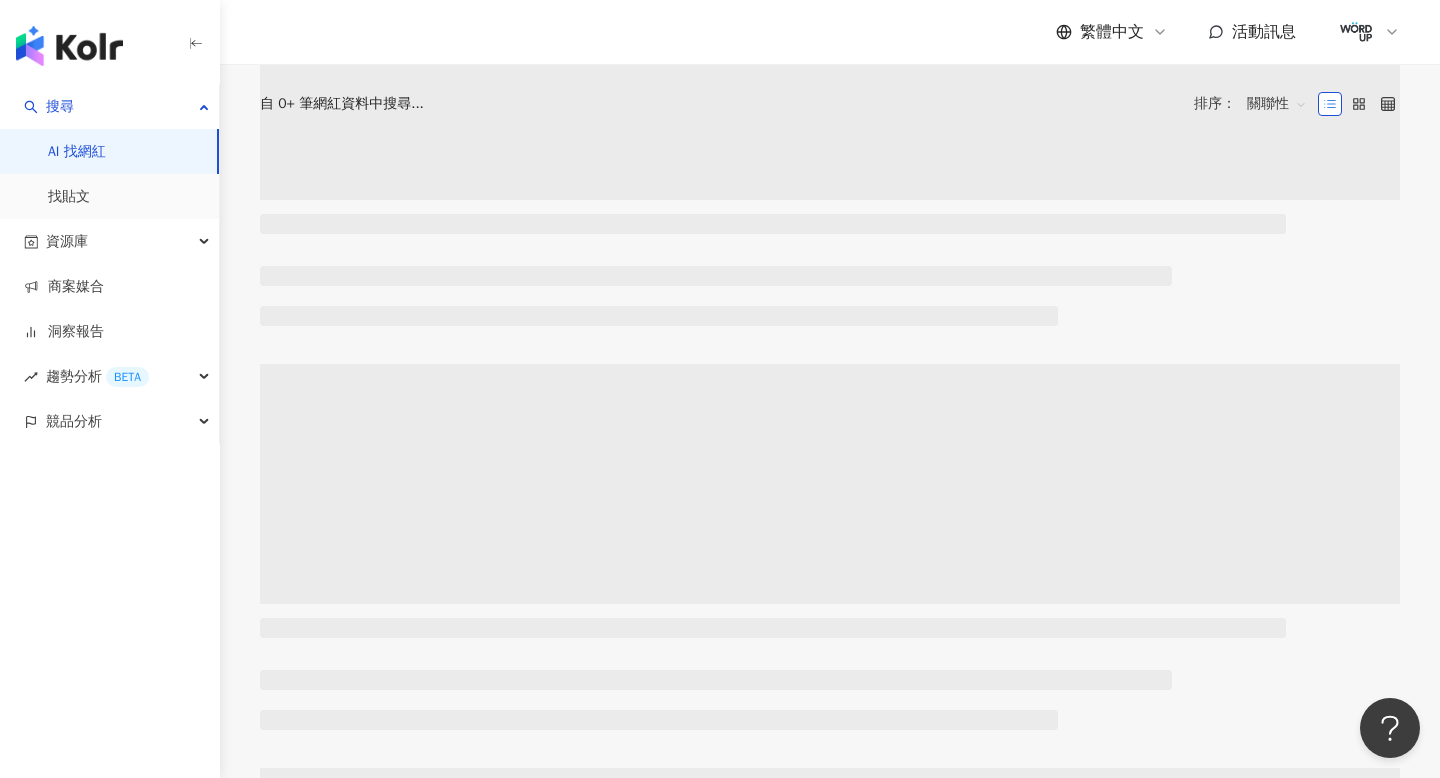 scroll, scrollTop: 0, scrollLeft: 0, axis: both 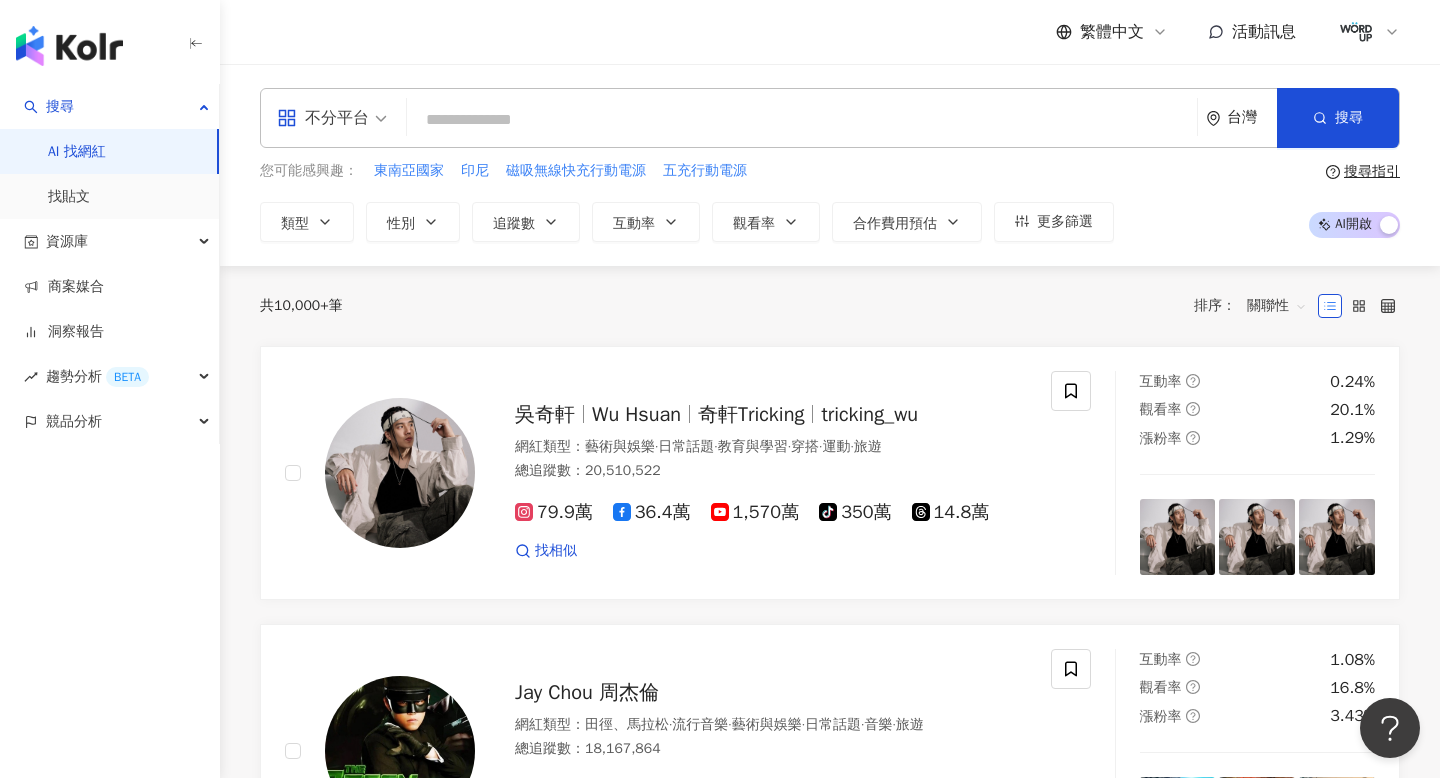 click at bounding box center (802, 120) 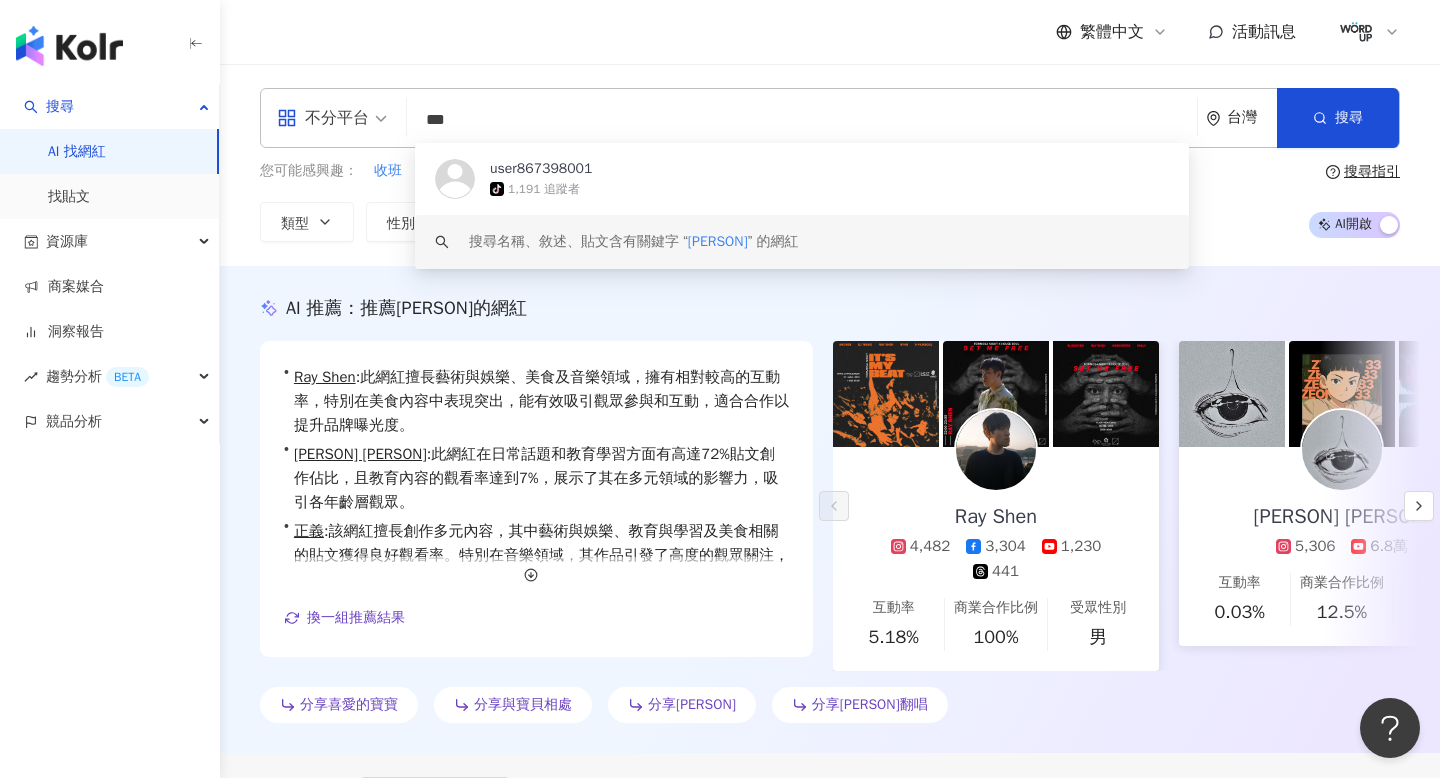 click on "AI 推薦 ： 推薦如夢的網紅" at bounding box center (830, 308) 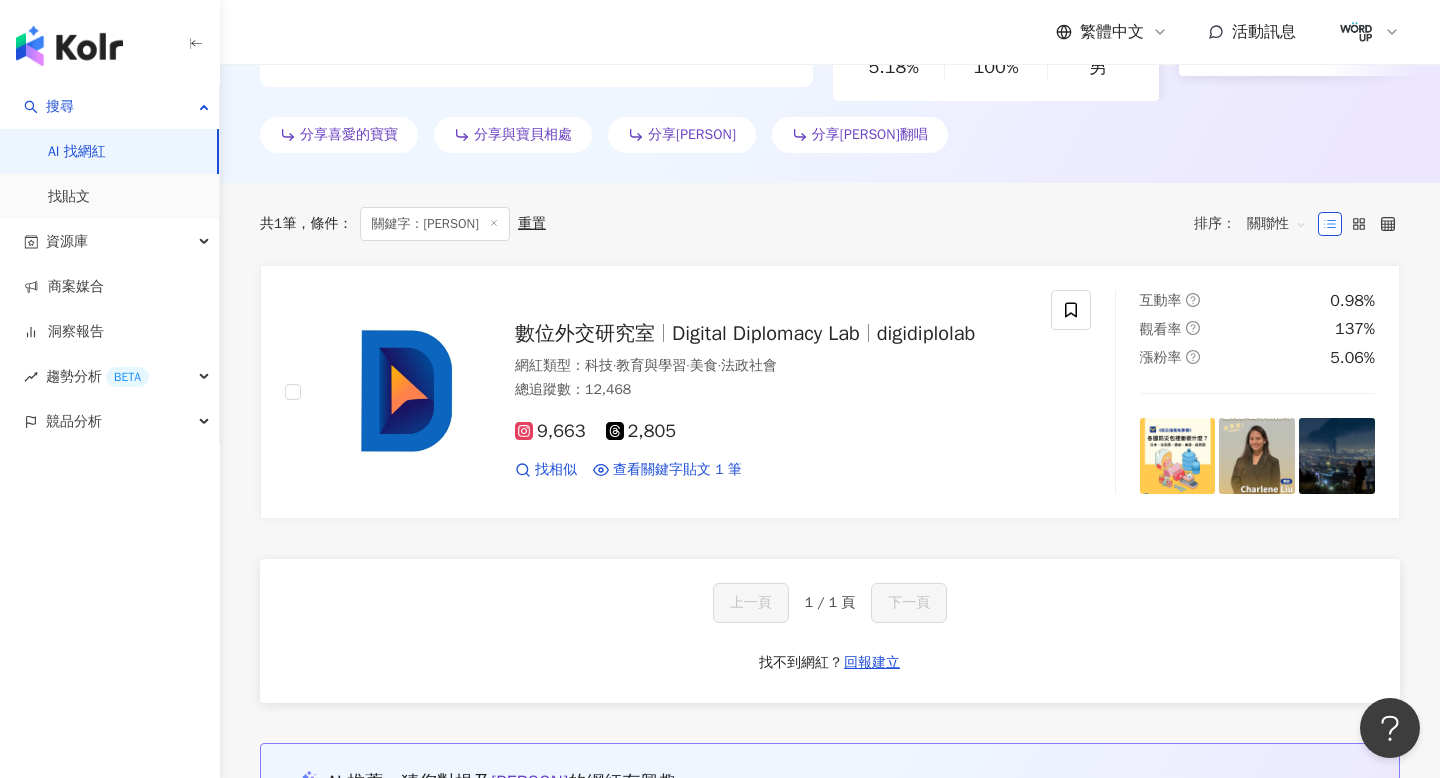 scroll, scrollTop: 0, scrollLeft: 0, axis: both 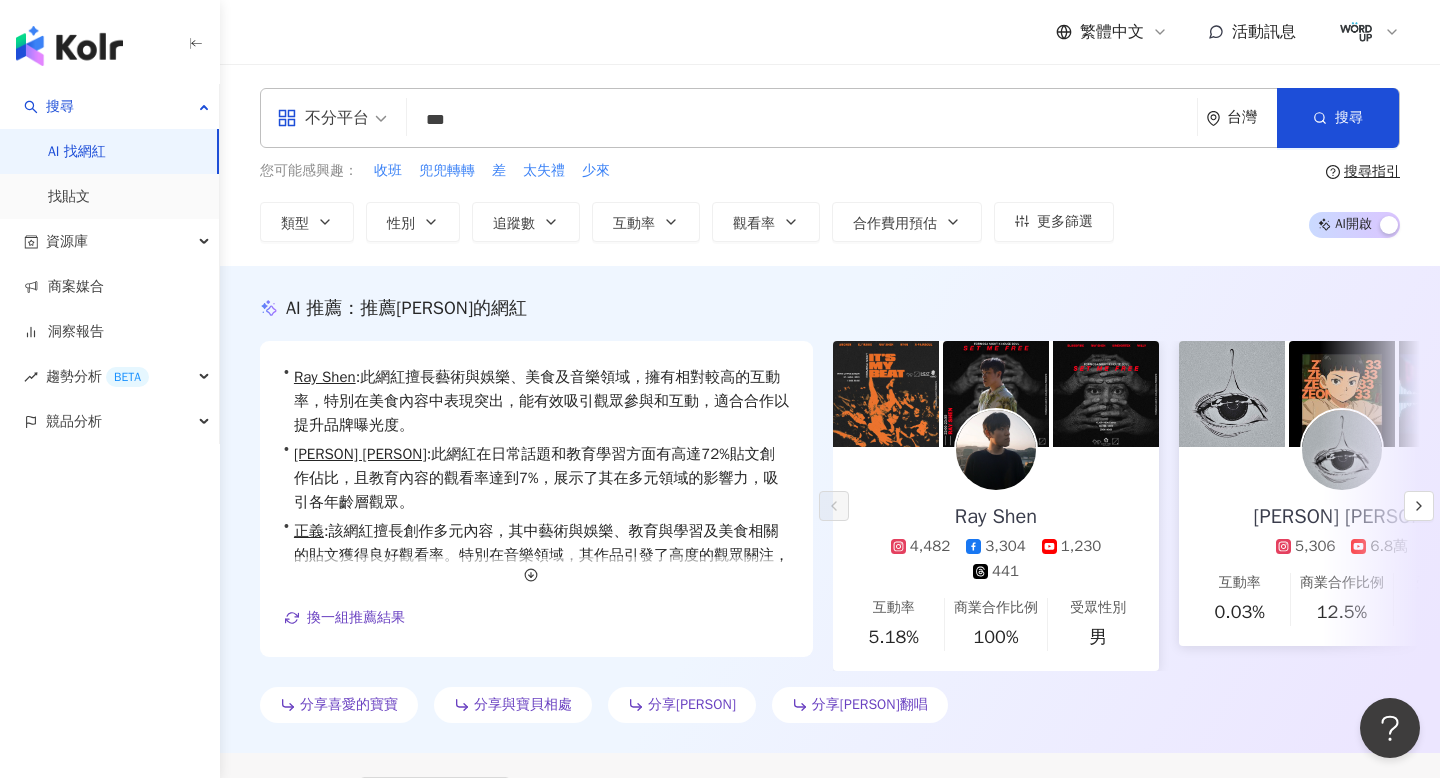 click on "***" at bounding box center [802, 120] 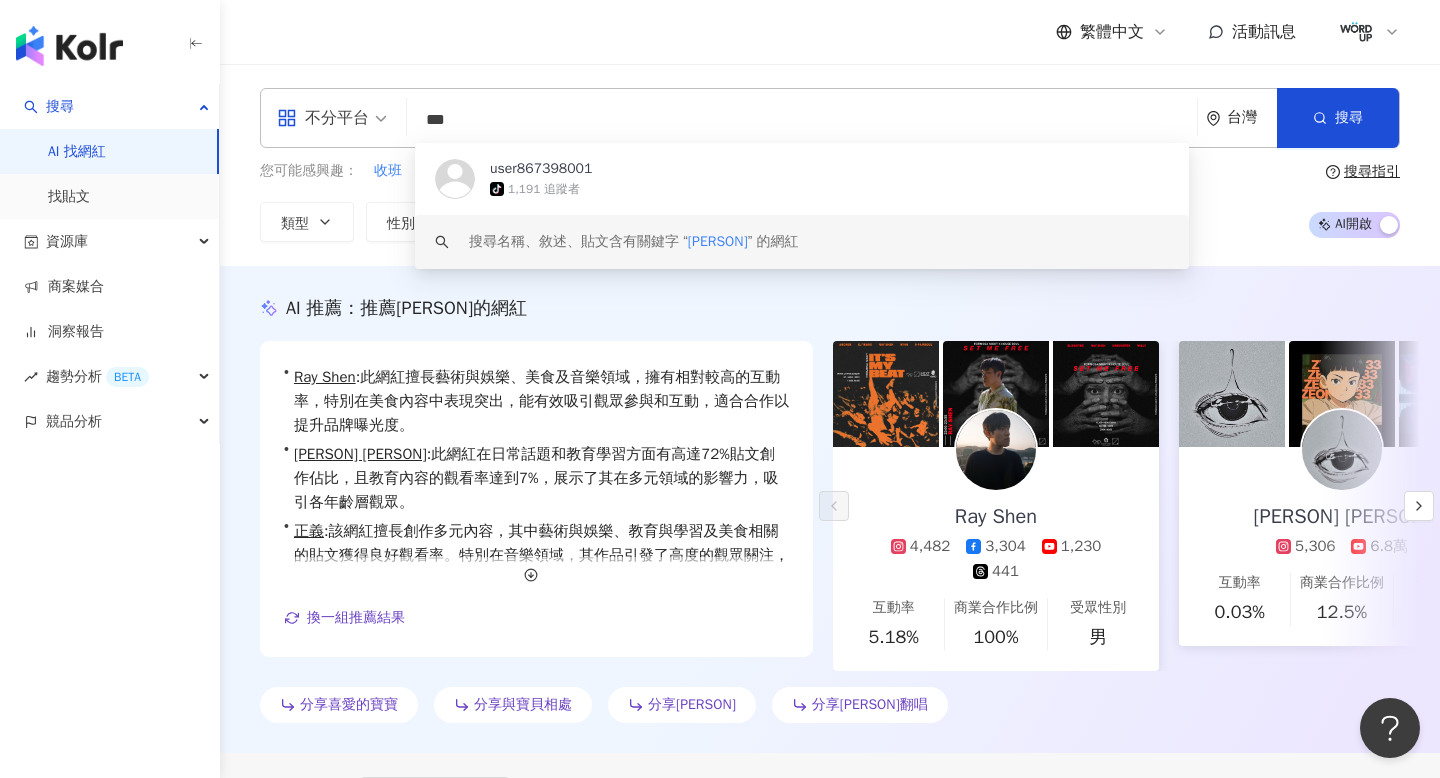 click on "***" at bounding box center [802, 120] 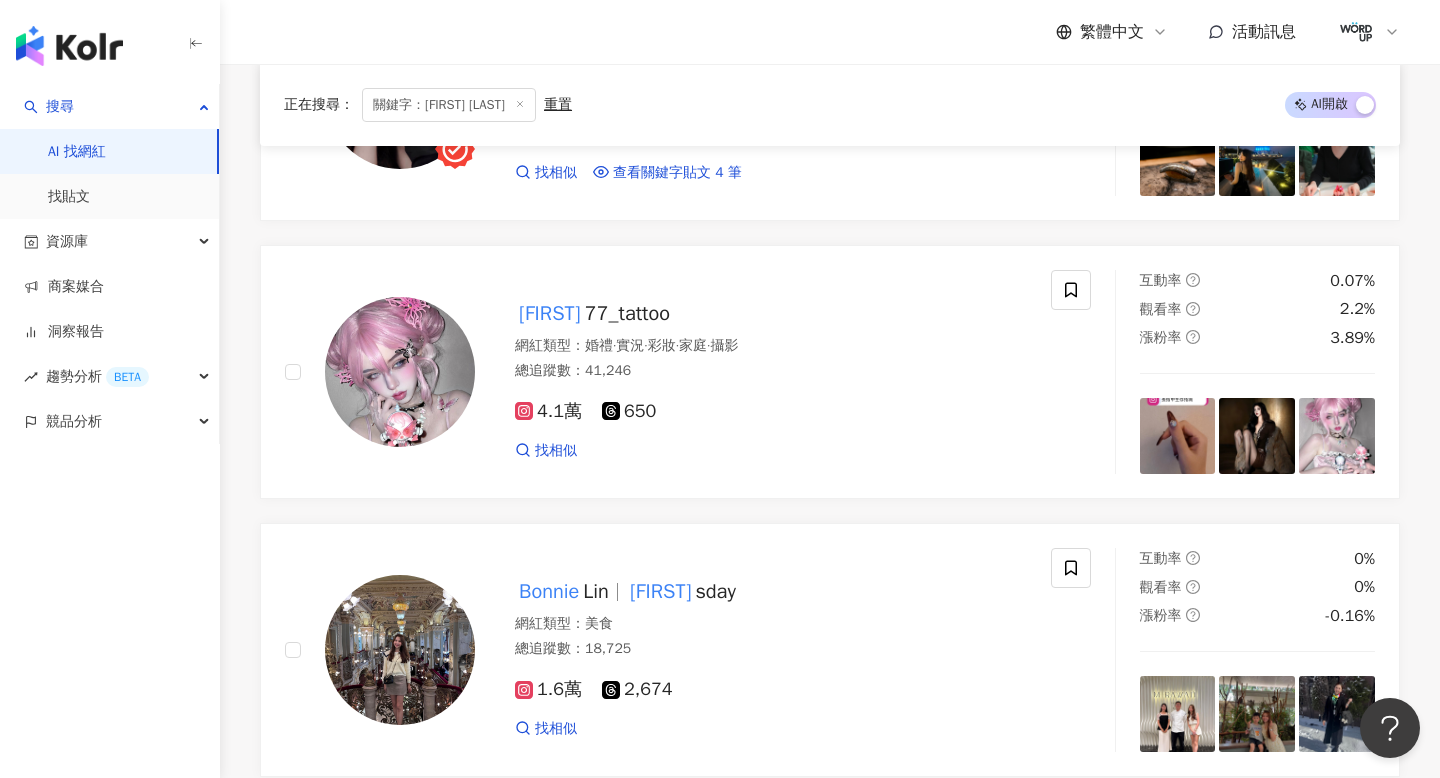 scroll, scrollTop: 1036, scrollLeft: 0, axis: vertical 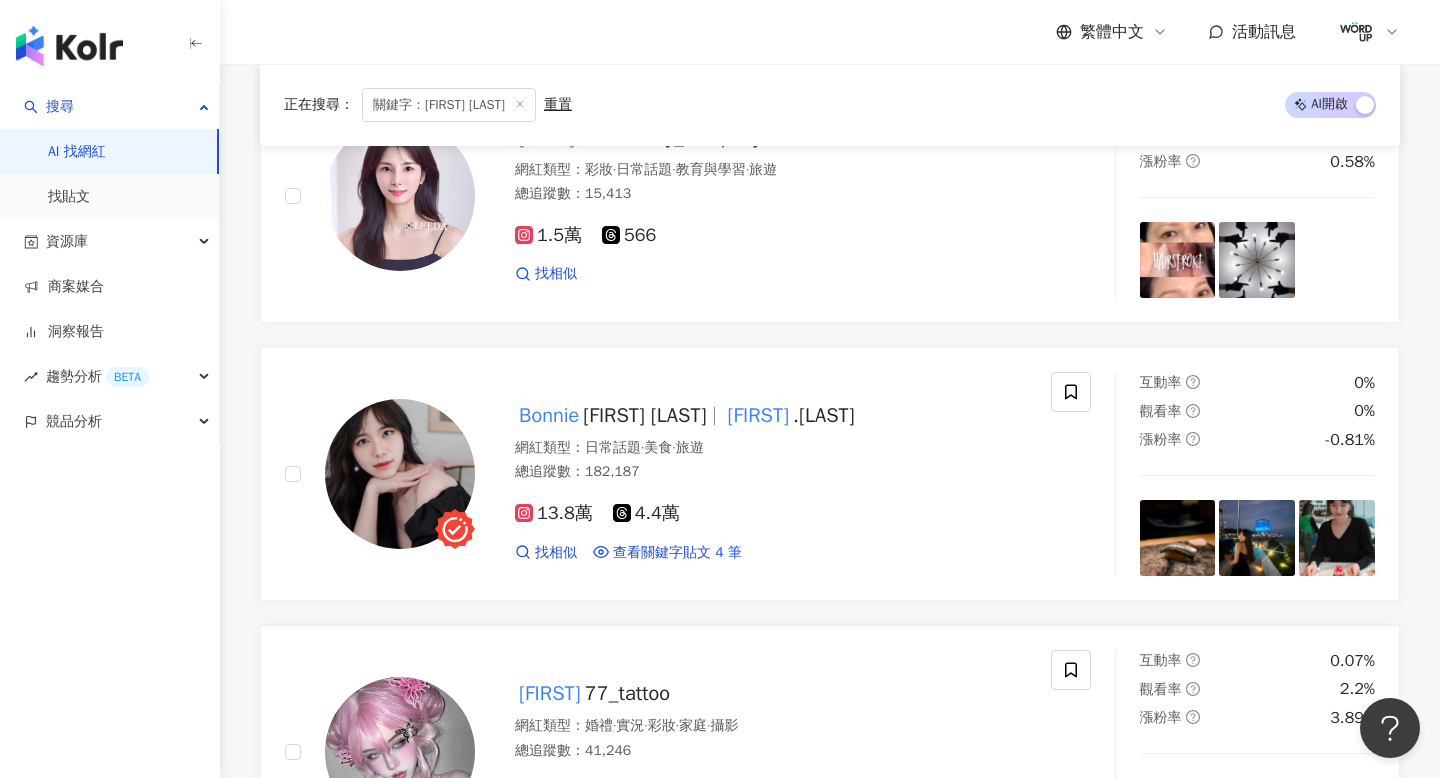 type on "**********" 